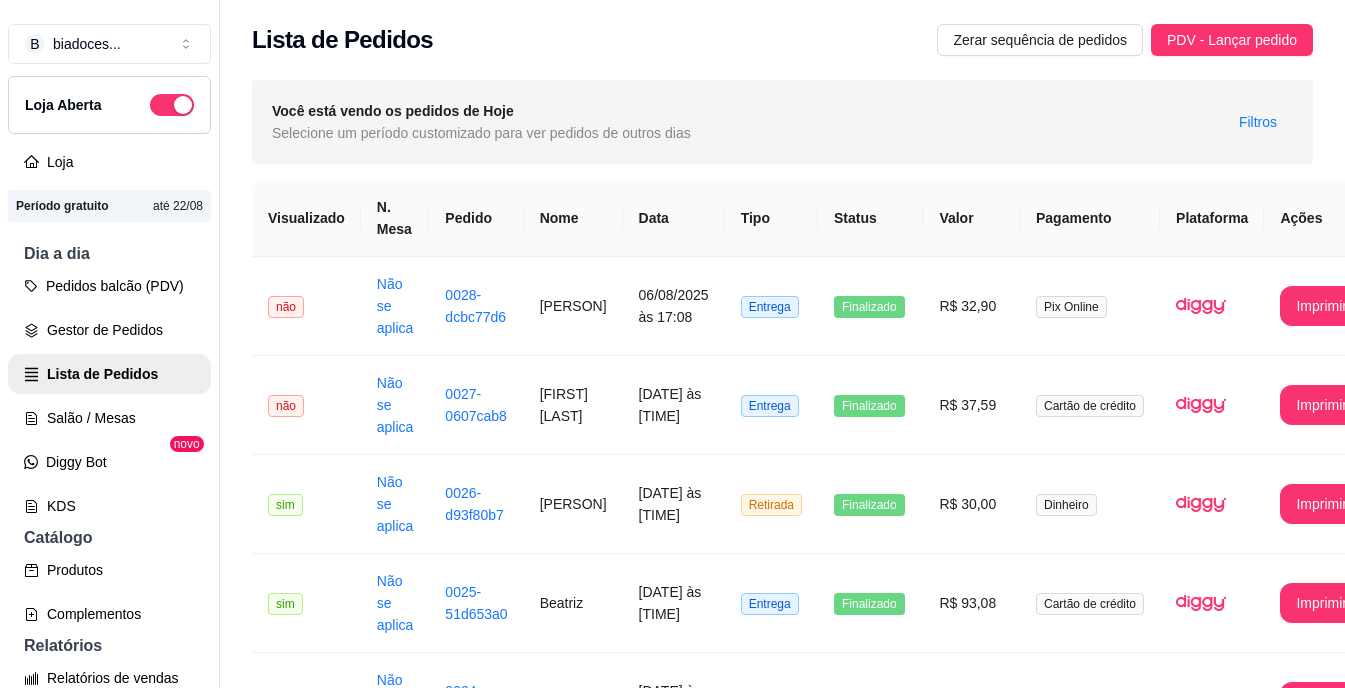 scroll, scrollTop: 0, scrollLeft: 0, axis: both 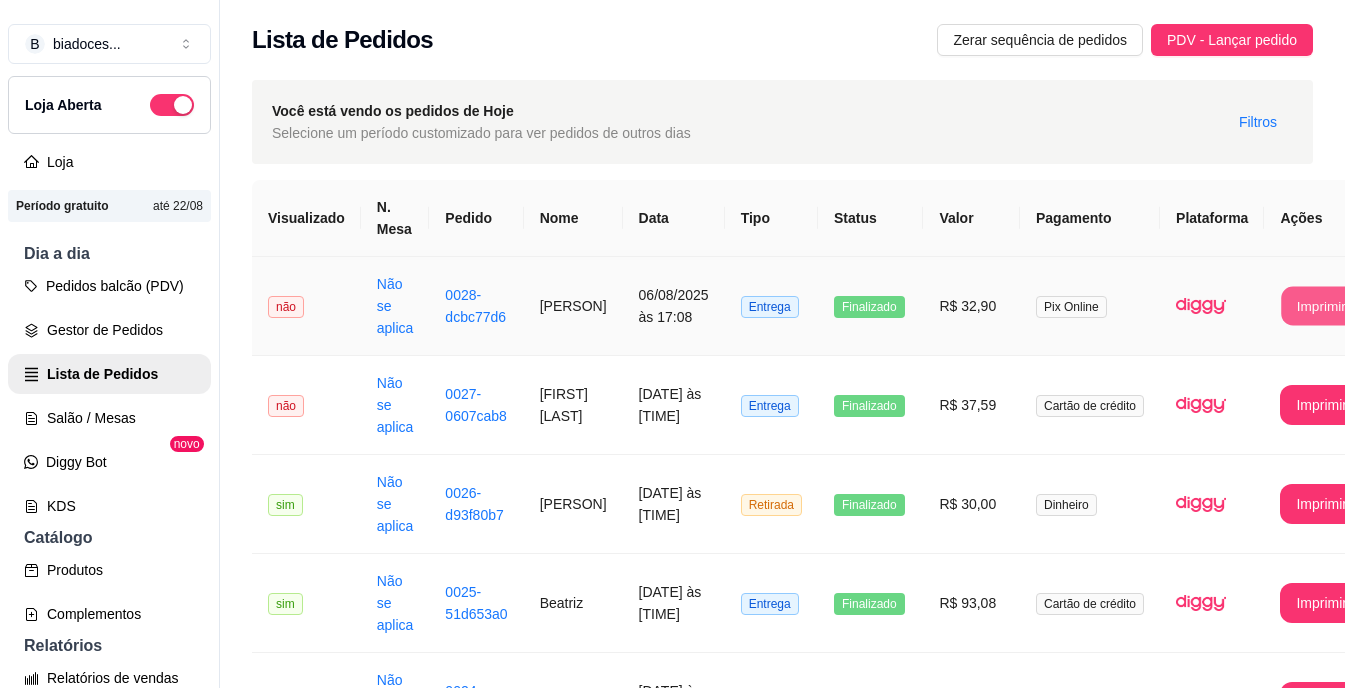 click on "Imprimir" at bounding box center (1322, 306) 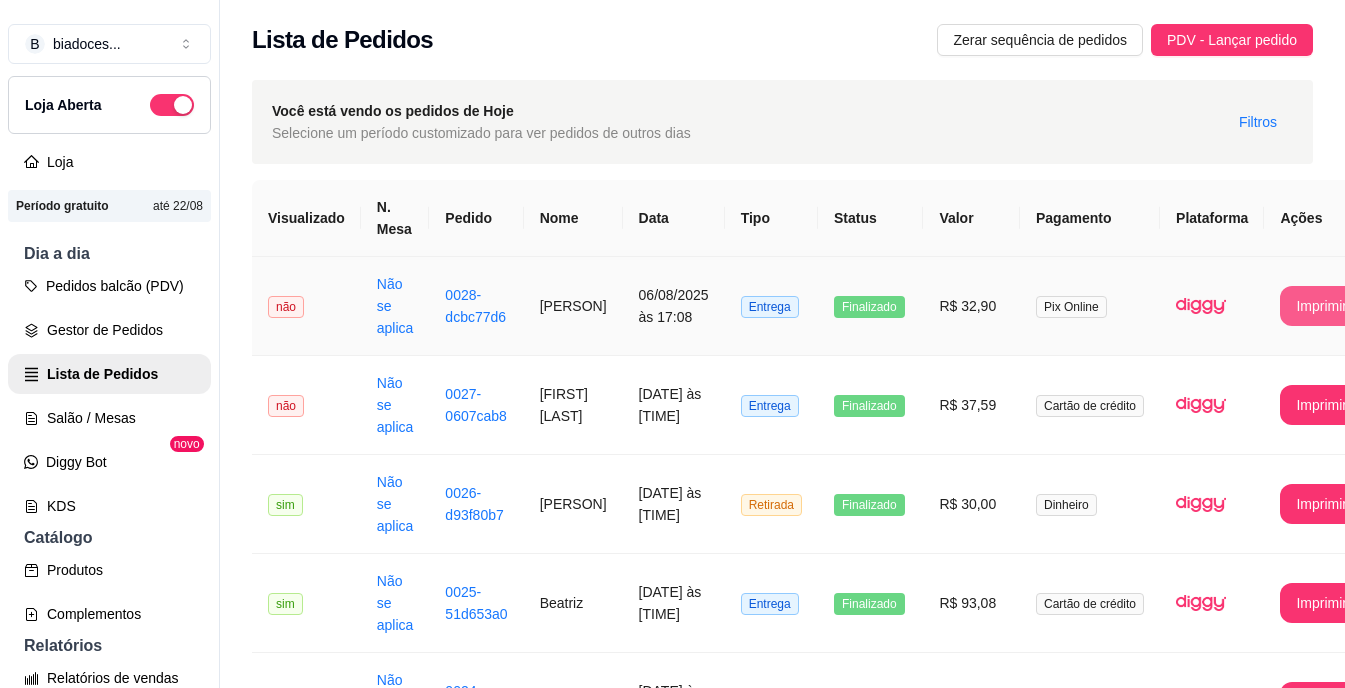 scroll, scrollTop: 0, scrollLeft: 0, axis: both 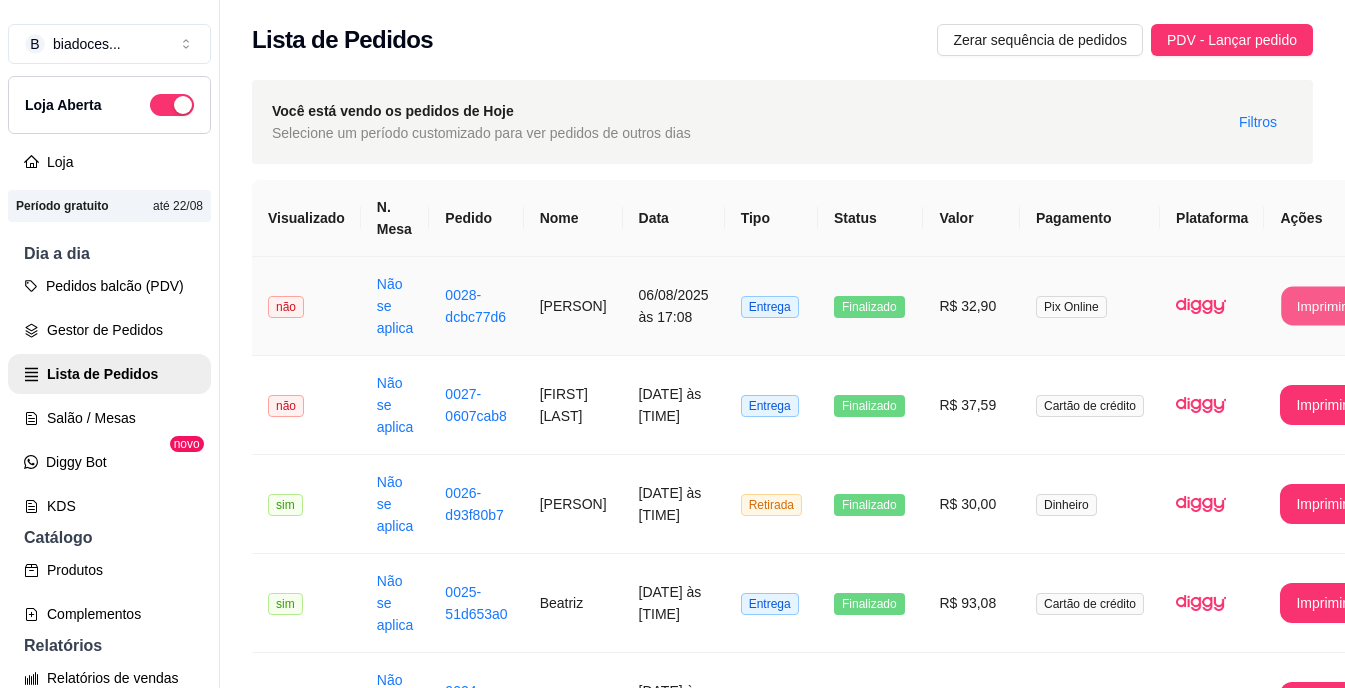 click on "Imprimir" at bounding box center [1322, 306] 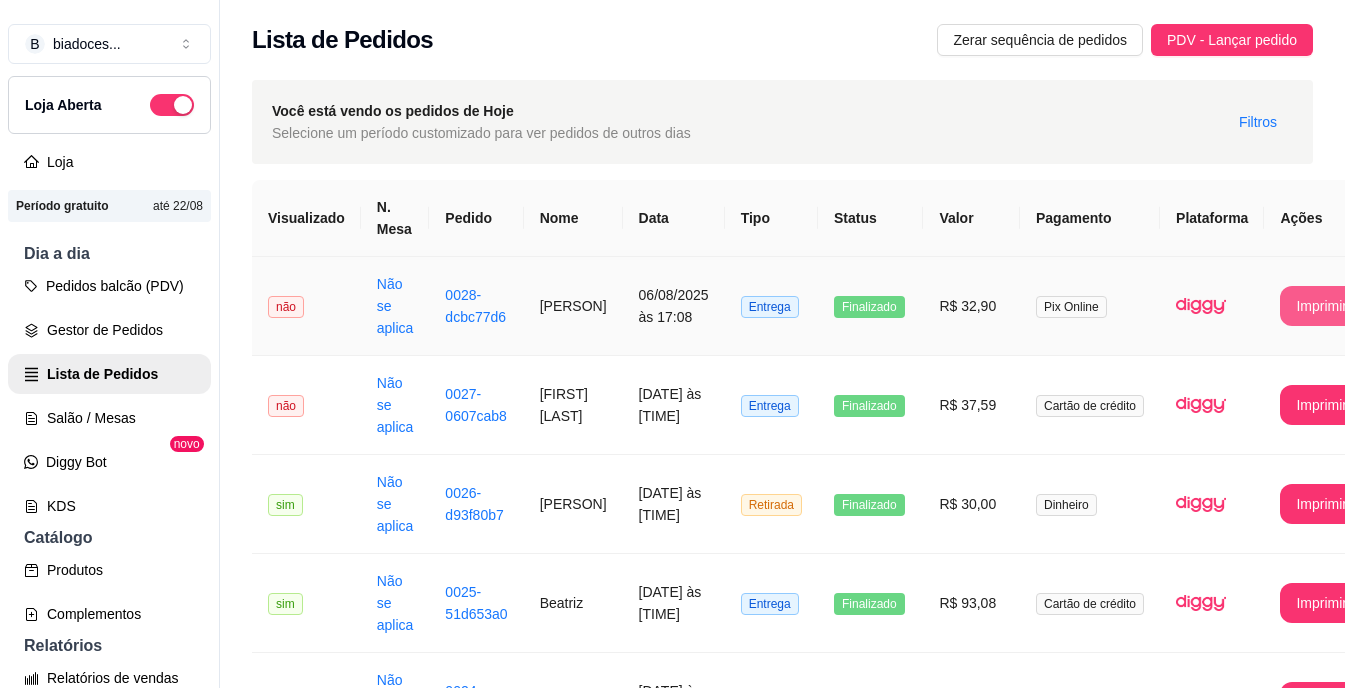 scroll, scrollTop: 0, scrollLeft: 0, axis: both 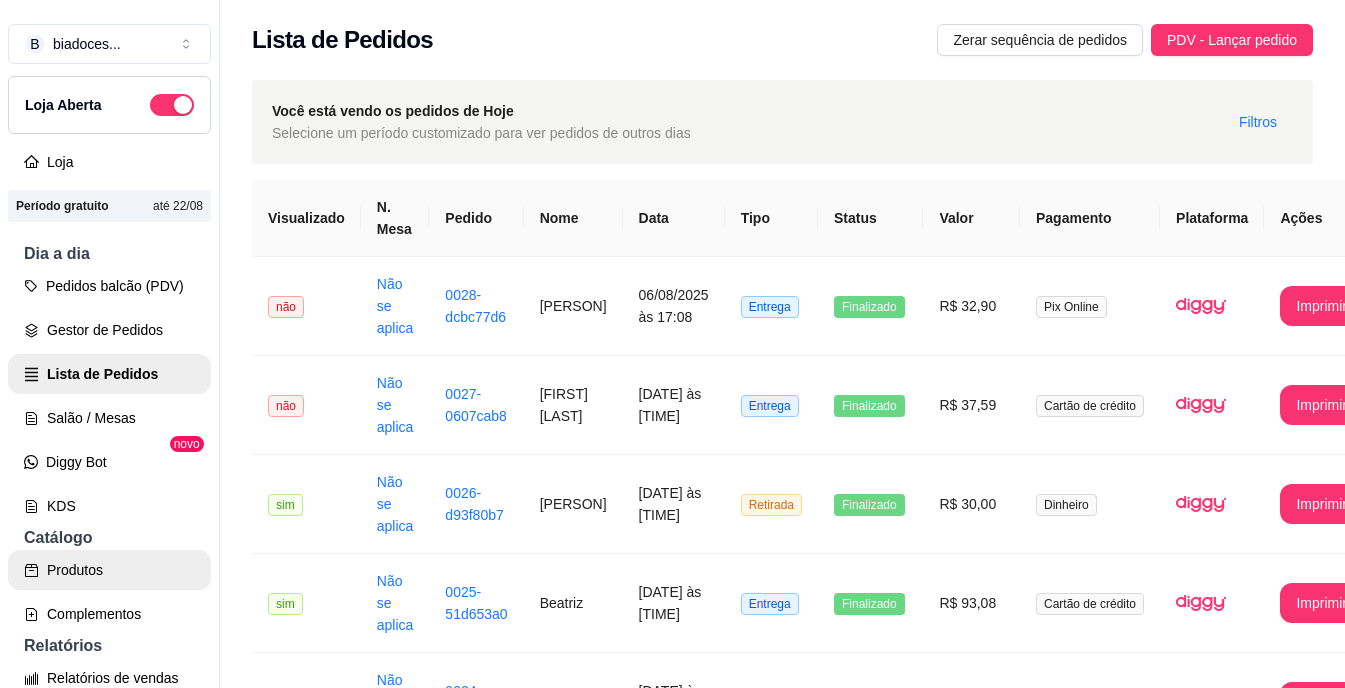 click on "Produtos" at bounding box center (109, 570) 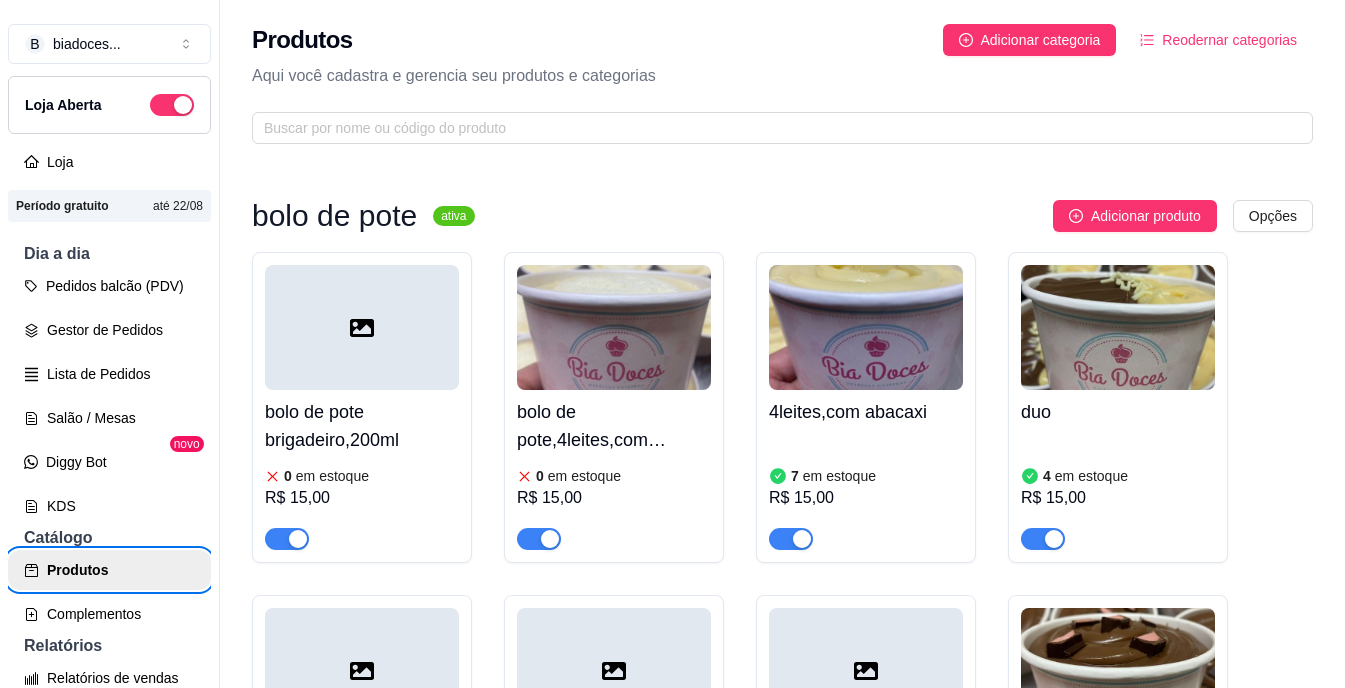 scroll, scrollTop: 40, scrollLeft: 0, axis: vertical 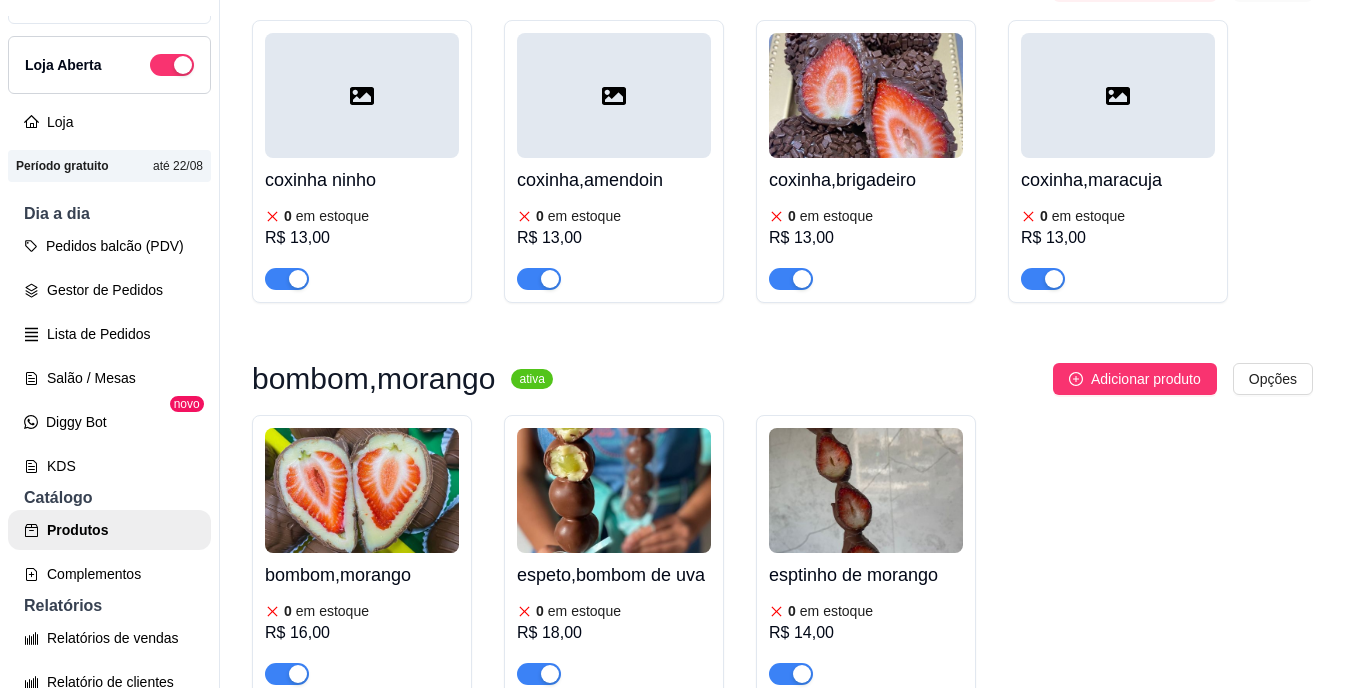 click on "bolo de pote ativa Adicionar produto Opções bolo de pote brigadeiro,200ml   0 em estoque R$ 15,00 bolo de pote,4leites,com morango   0 em estoque R$ 15,00 4leites,com abacaxi   7 em estoque R$ 15,00 duo   4 em estoque R$ 15,00 chocomara   0 em estoque R$ 15,00 red   0 em estoque R$ 15,00 doce de leite com amaeixa    0 em estoque R$ 15,00 bolo de stikadinho   4 em estoque R$ 15,00 Fatia torta PINK LEMONADE   0 em estoque R$ 20,00 bolo gelado ativa Adicionar produto Opções bolo gelado coco (gostinho de infancia)   17 em estoque R$ 12,00 bolo gelado chocolate   0 em estoque R$ 14,00 coxinha de brigadeiro ativa Adicionar produto Opções coxinha ninho   0 em estoque R$ 13,00 coxinha,amendoin   0 em estoque R$ 13,00 coxinha,brigadeiro   0 em estoque R$ 13,00 coxinha,maracuja   0 em estoque R$ 13,00 bombom,morango ativa Adicionar produto Opções bombom,morango   0 em estoque R$ 16,00 espeto,bombom de uva   0 em estoque R$ 18,00 esptinho de morango   0 em estoque R$ 14,00 torta,banoffe ativa" at bounding box center (782, 159) 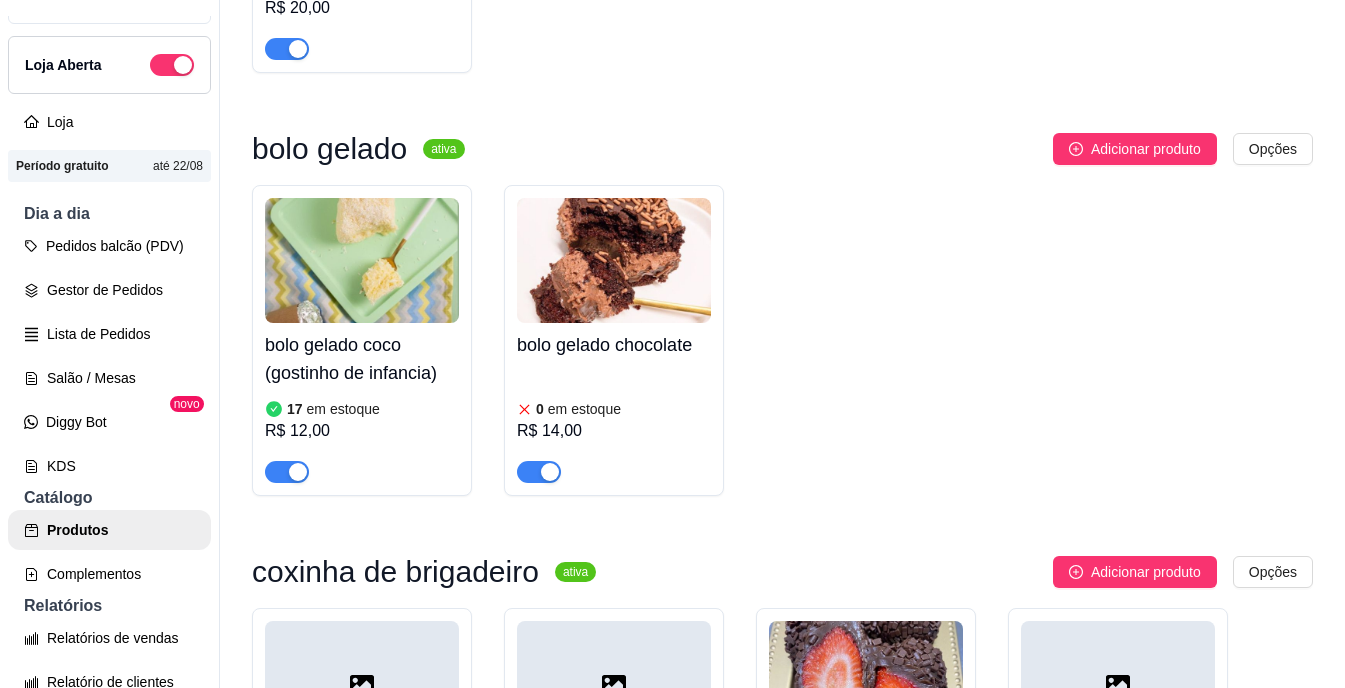 scroll, scrollTop: 588, scrollLeft: 0, axis: vertical 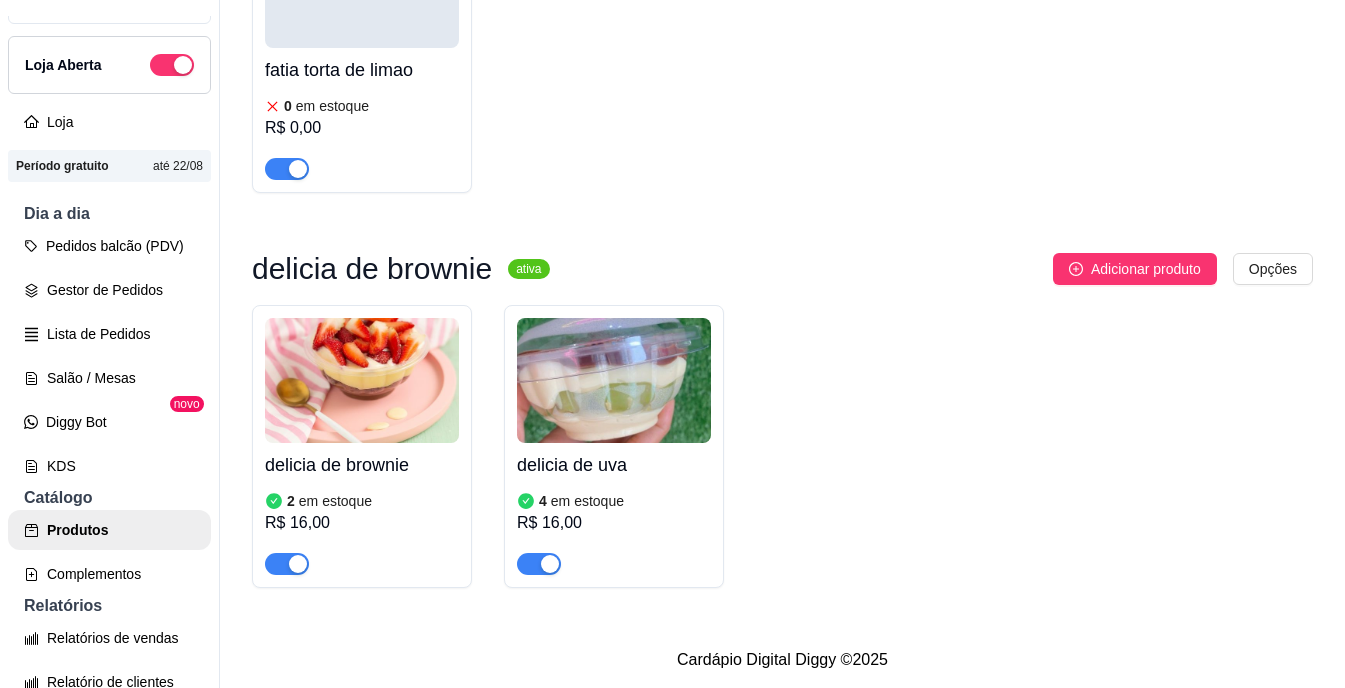 click at bounding box center (298, 564) 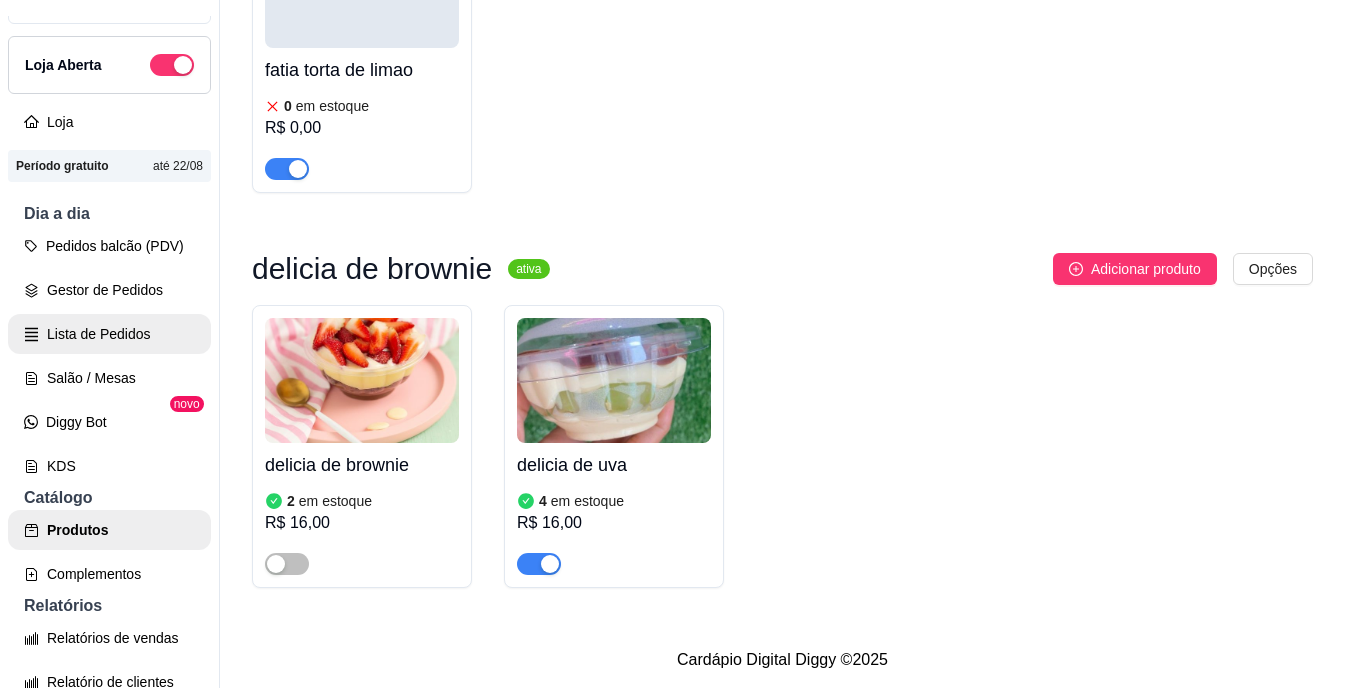 click on "Lista de Pedidos" at bounding box center [109, 334] 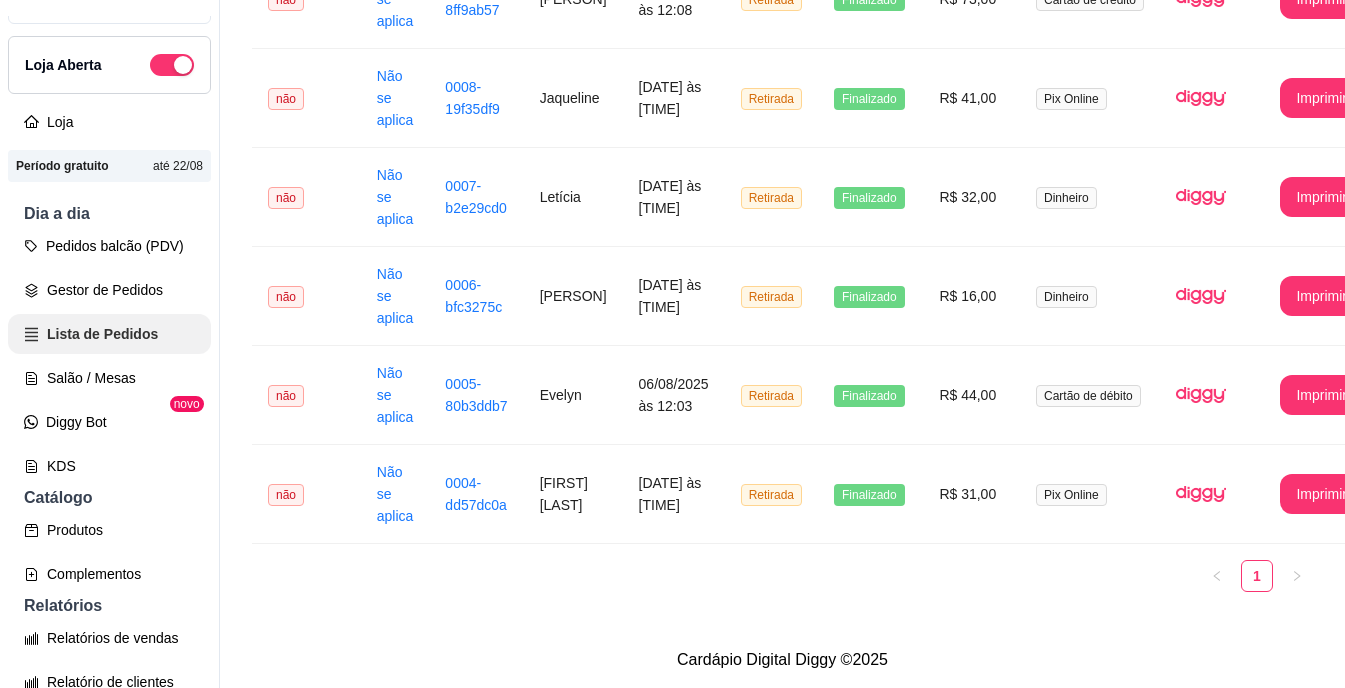 scroll, scrollTop: 0, scrollLeft: 0, axis: both 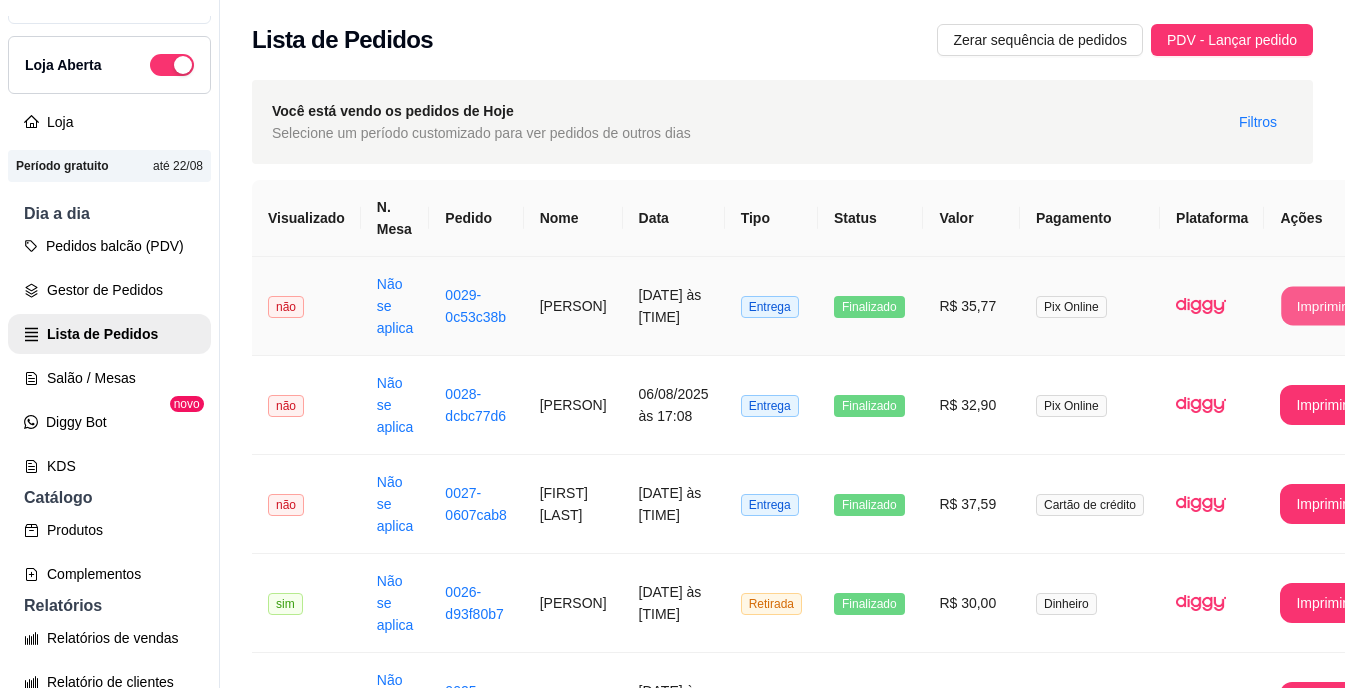click on "Imprimir" at bounding box center (1322, 306) 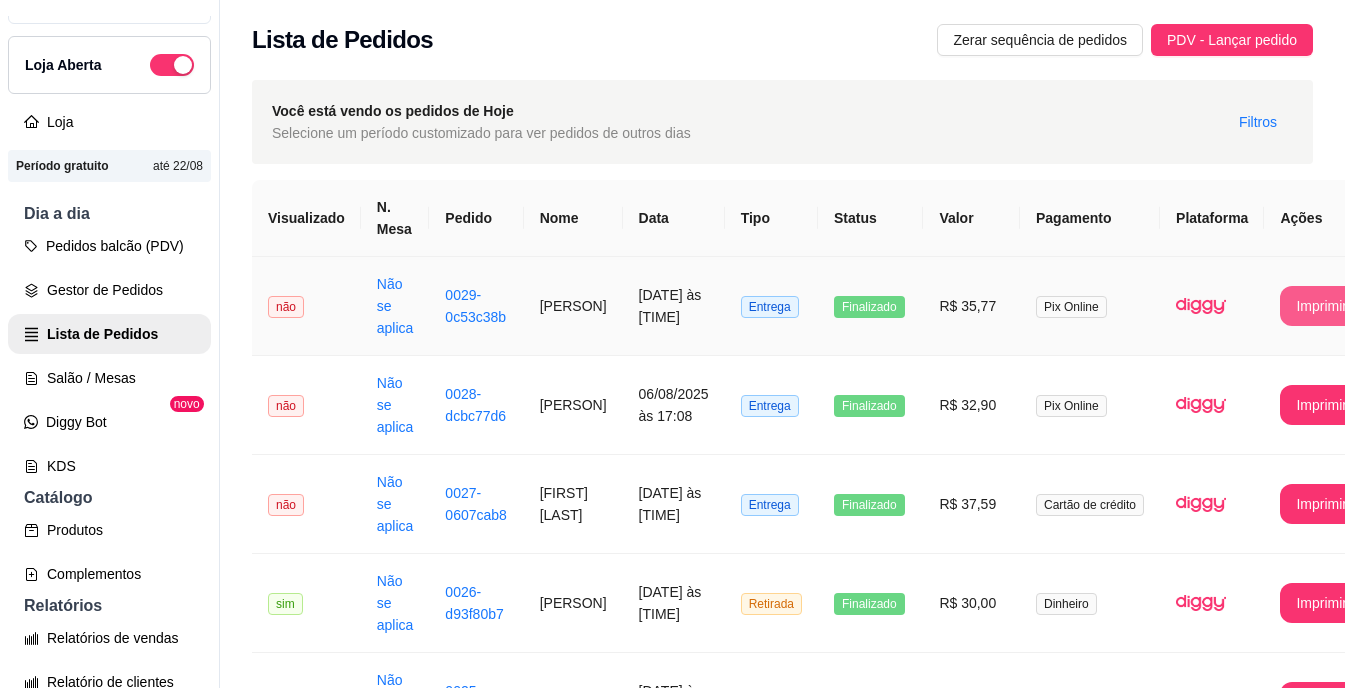 scroll, scrollTop: 0, scrollLeft: 0, axis: both 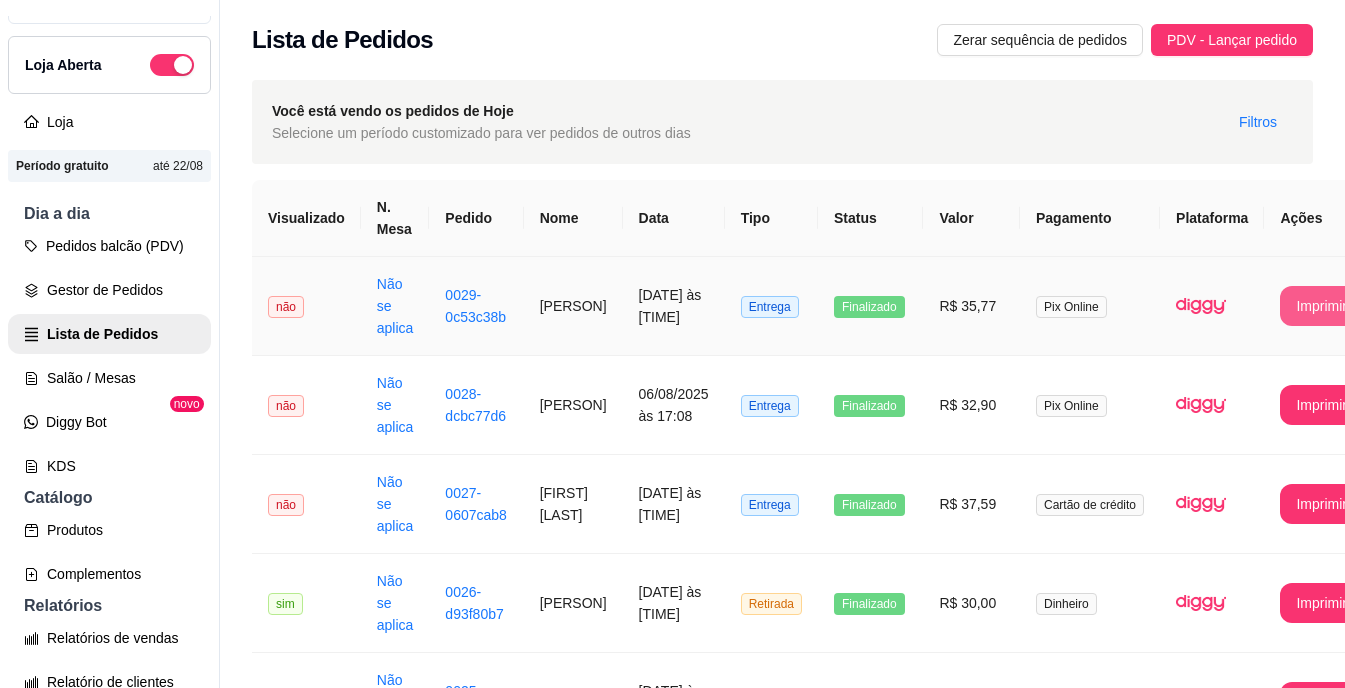 drag, startPoint x: 1301, startPoint y: 297, endPoint x: 1299, endPoint y: 239, distance: 58.034473 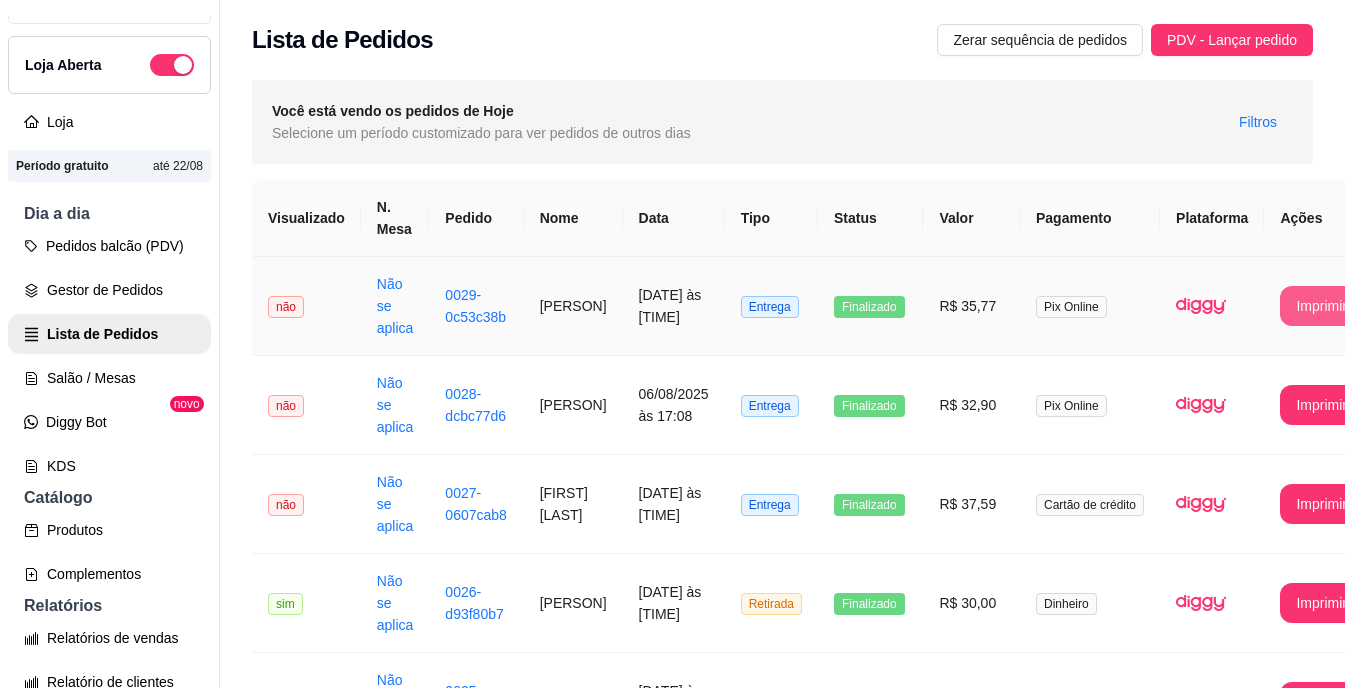 scroll, scrollTop: 0, scrollLeft: 0, axis: both 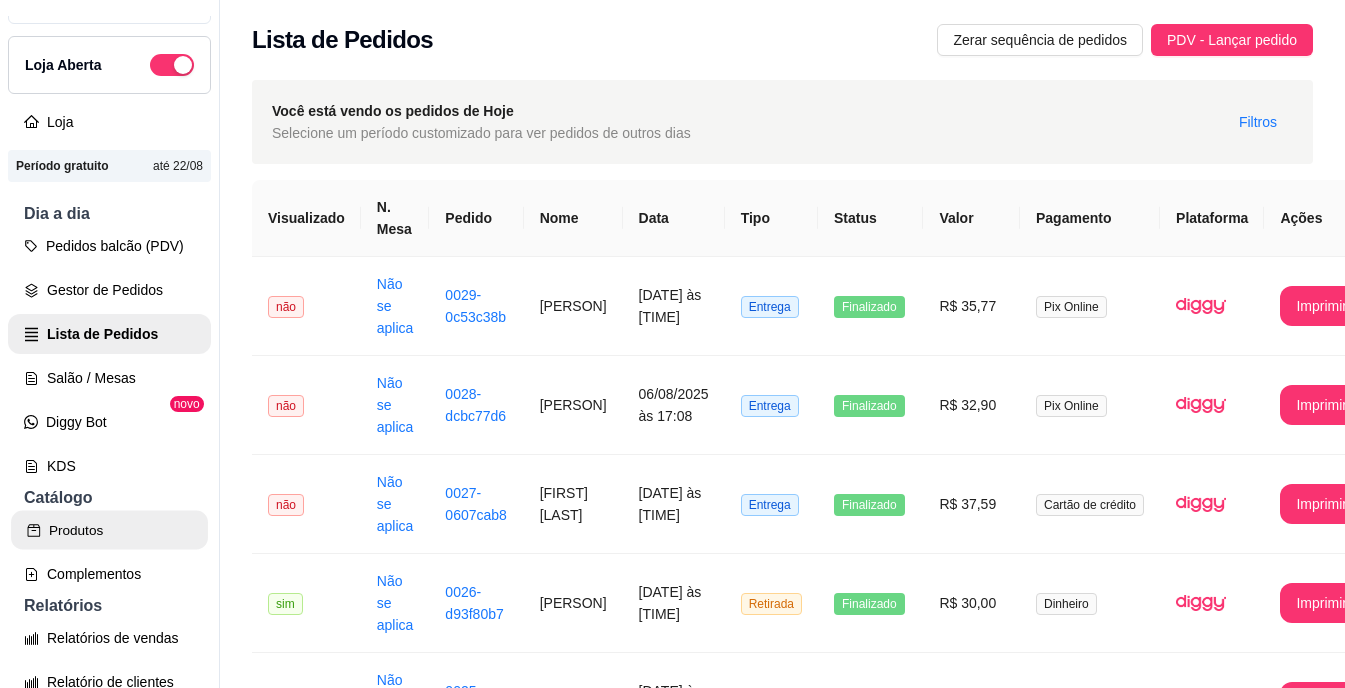 click on "Produtos" at bounding box center (109, 530) 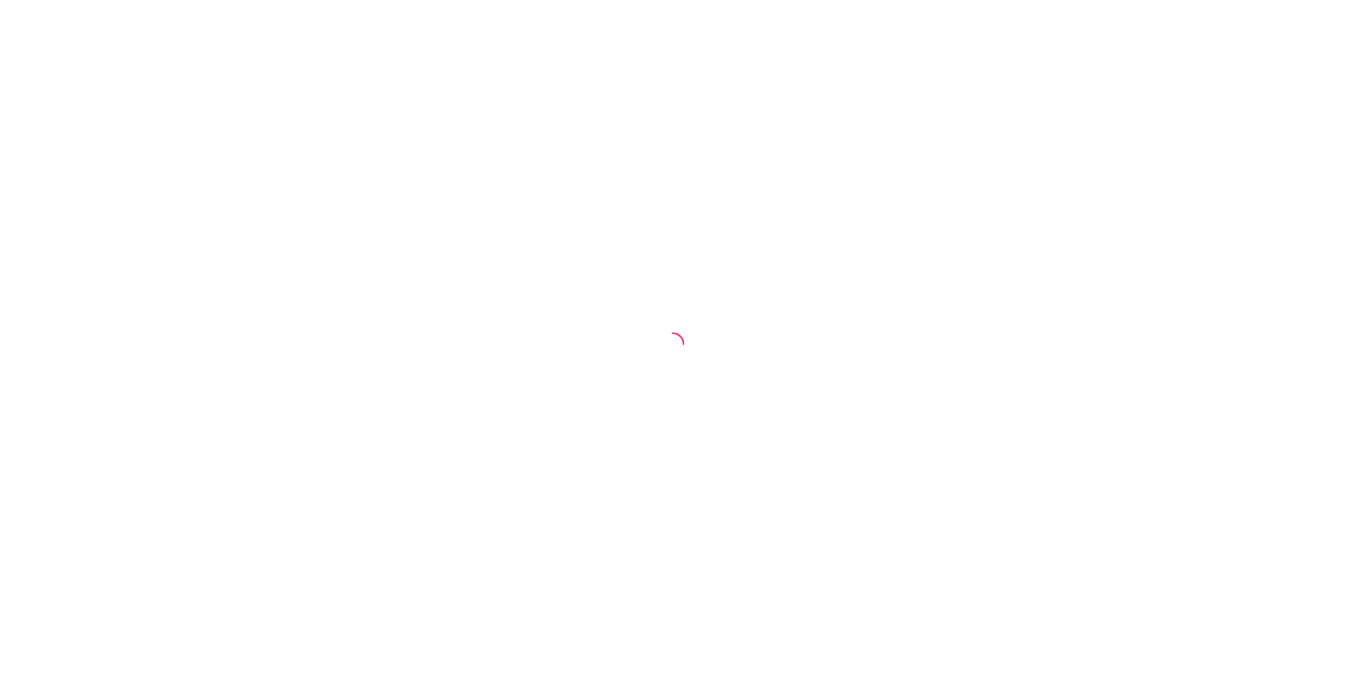 scroll, scrollTop: 0, scrollLeft: 0, axis: both 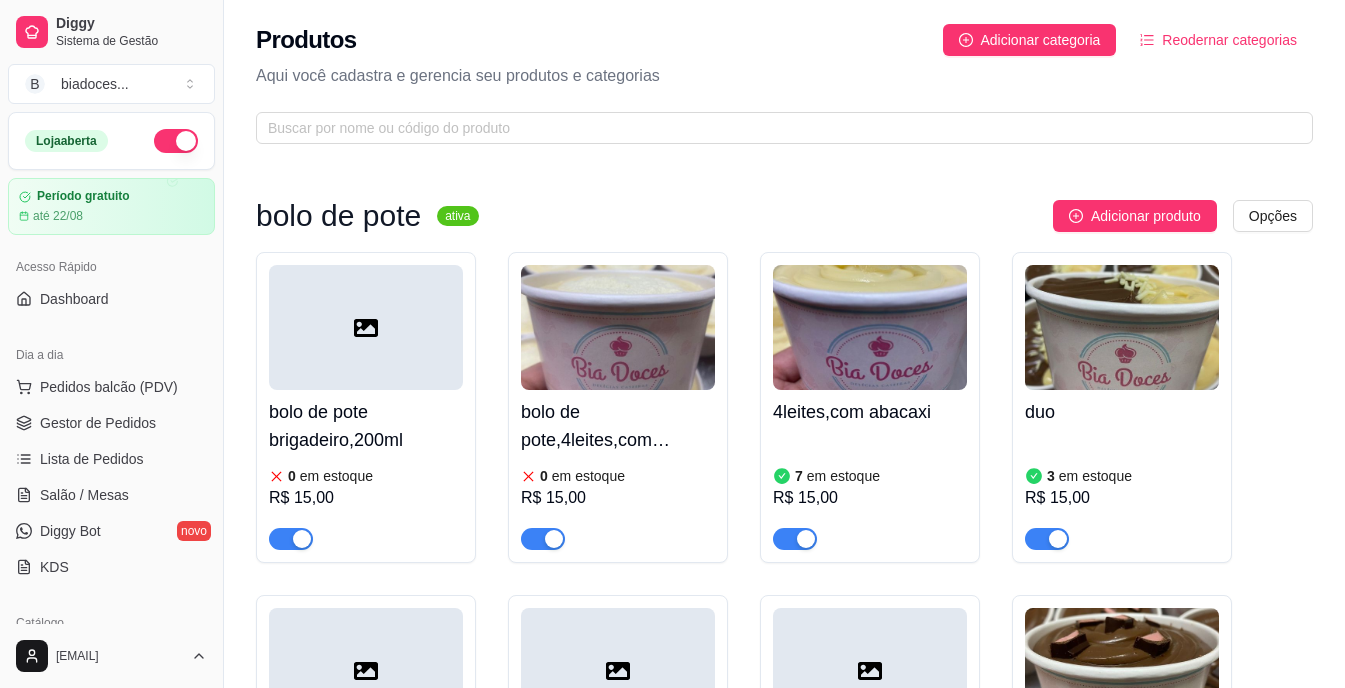 click on "bolo de pote brigadeiro,200ml 0 em estoque R$ 15,00 bolo de pote,4leites,com morango 0 em estoque R$ 15,00 4leites,com abacaxi 7 em estoque R$ 15,00 duo 3 em estoque R$ 15,00 chocomara 0 em estoque R$ 15,00 red 0 em estoque R$ 15,00 doce de leite com amaeixa 0 em estoque R$ 15,00 bolo de stikadinho 4 em estoque R$ 15,00 Fatia torta PINK LEMONADE 0 em estoque R$ 20,00" at bounding box center (784, 750) 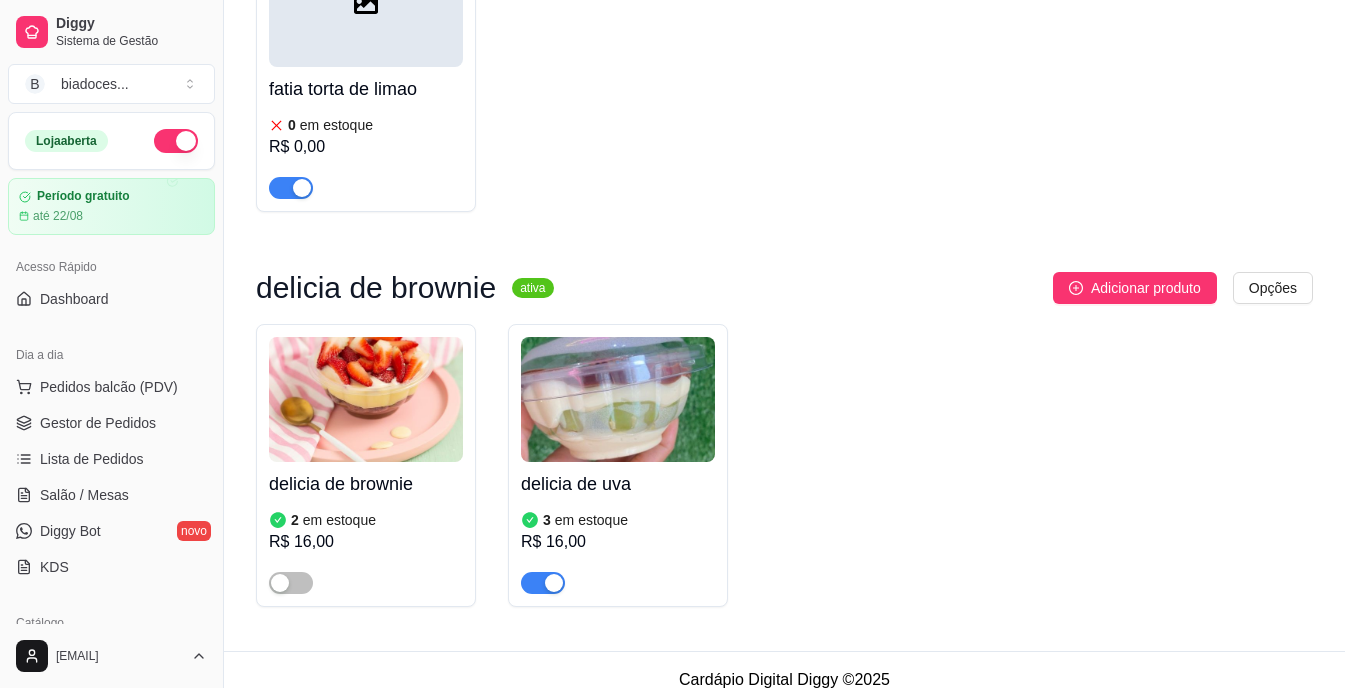 scroll, scrollTop: 3069, scrollLeft: 0, axis: vertical 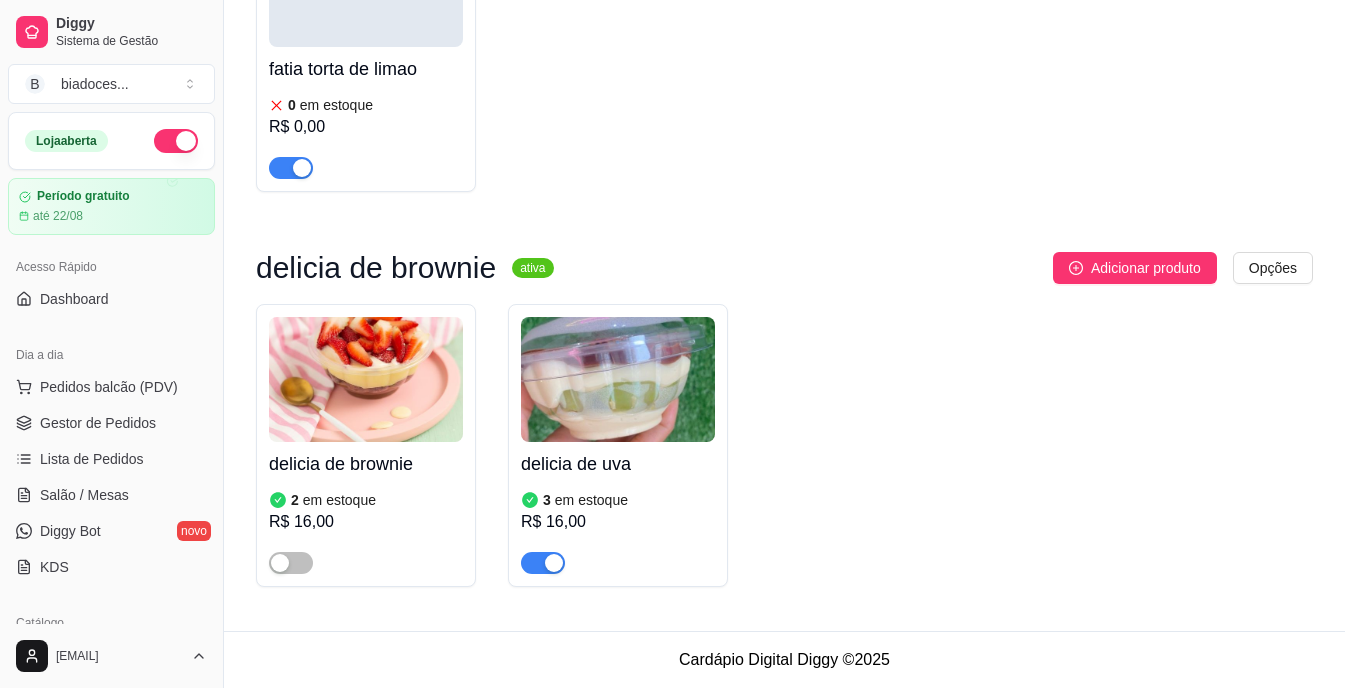 click on "2 em estoque R$ 16,00" at bounding box center [366, 530] 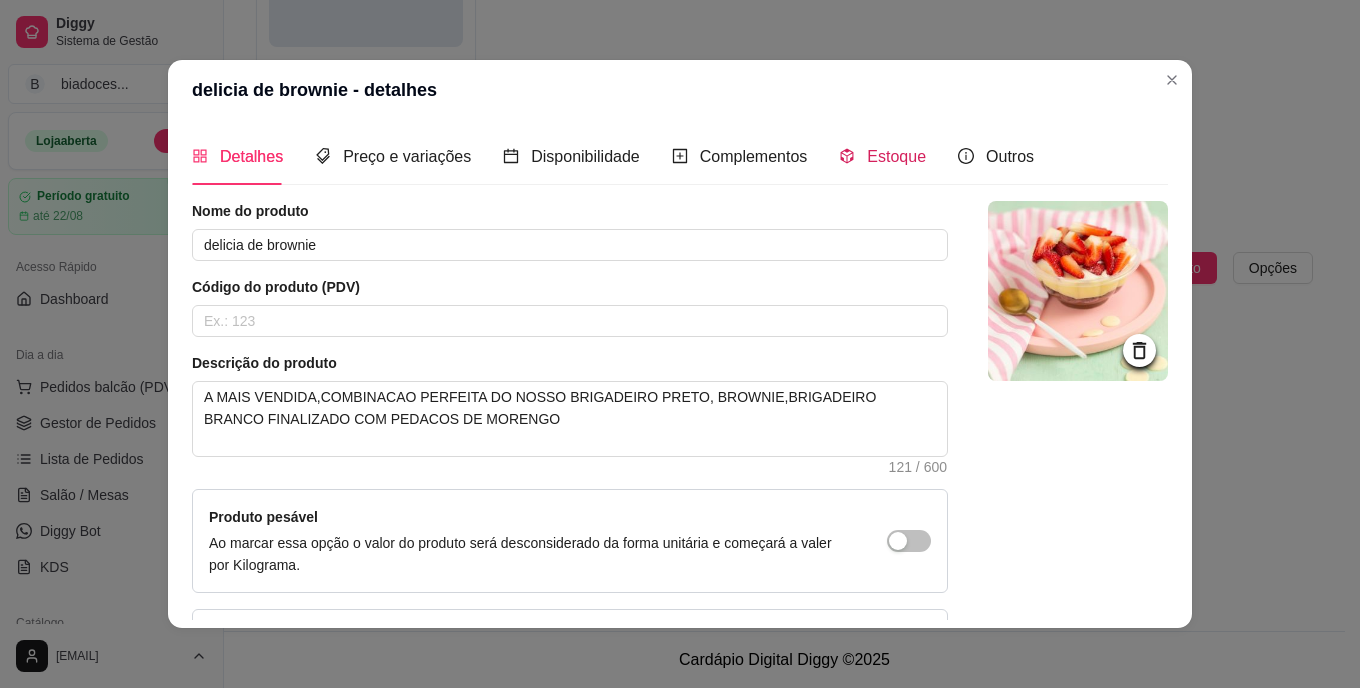 click on "Estoque" at bounding box center [882, 156] 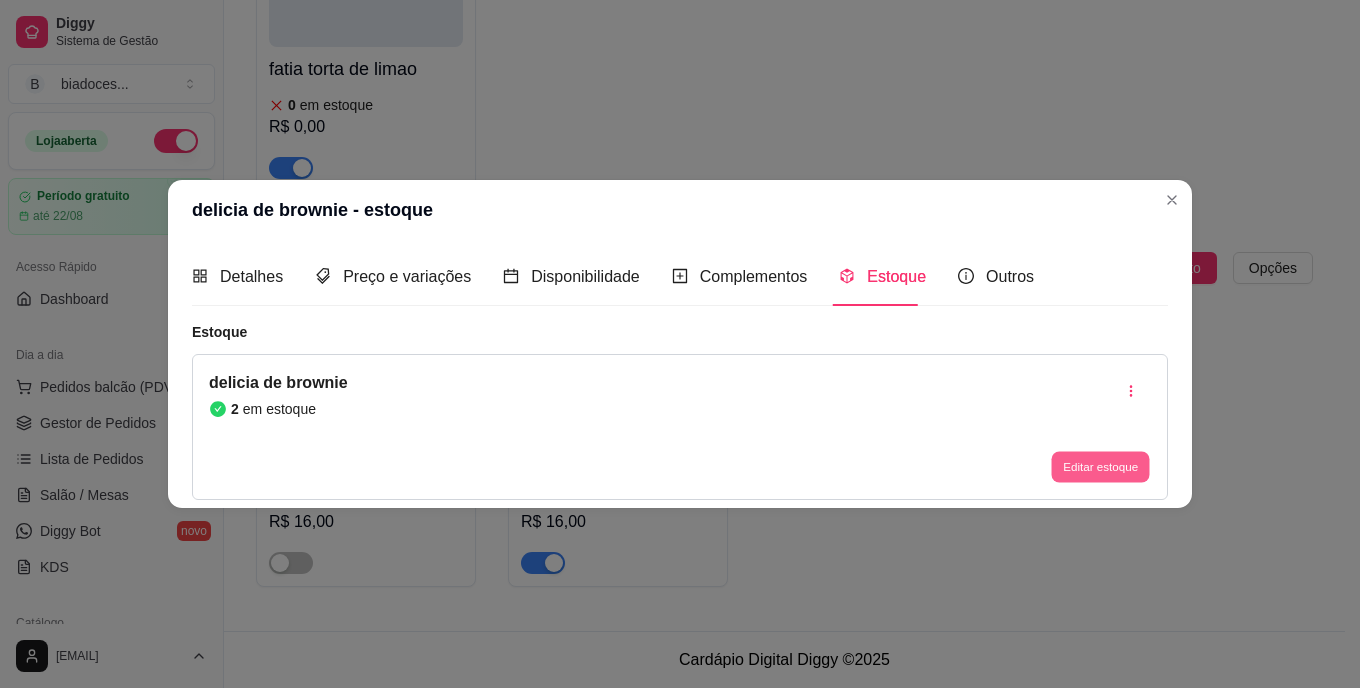 click on "Editar estoque" at bounding box center (1100, 466) 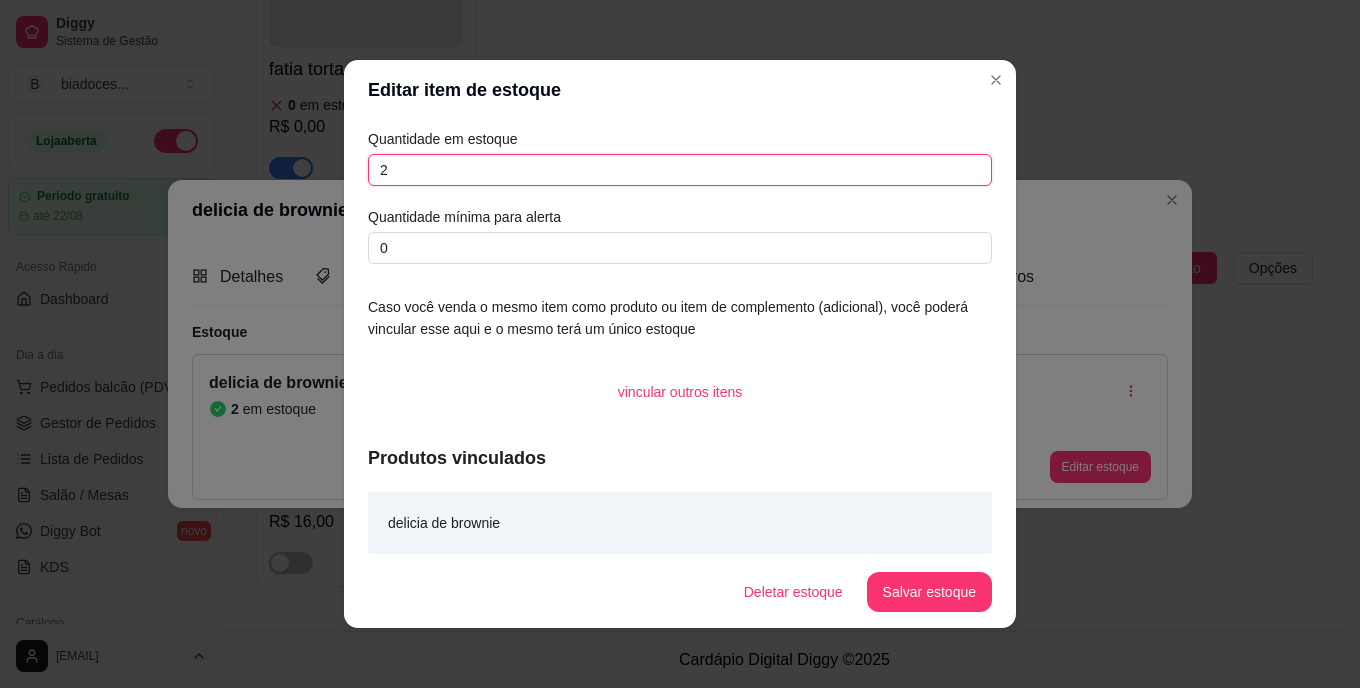 click on "2" at bounding box center (680, 170) 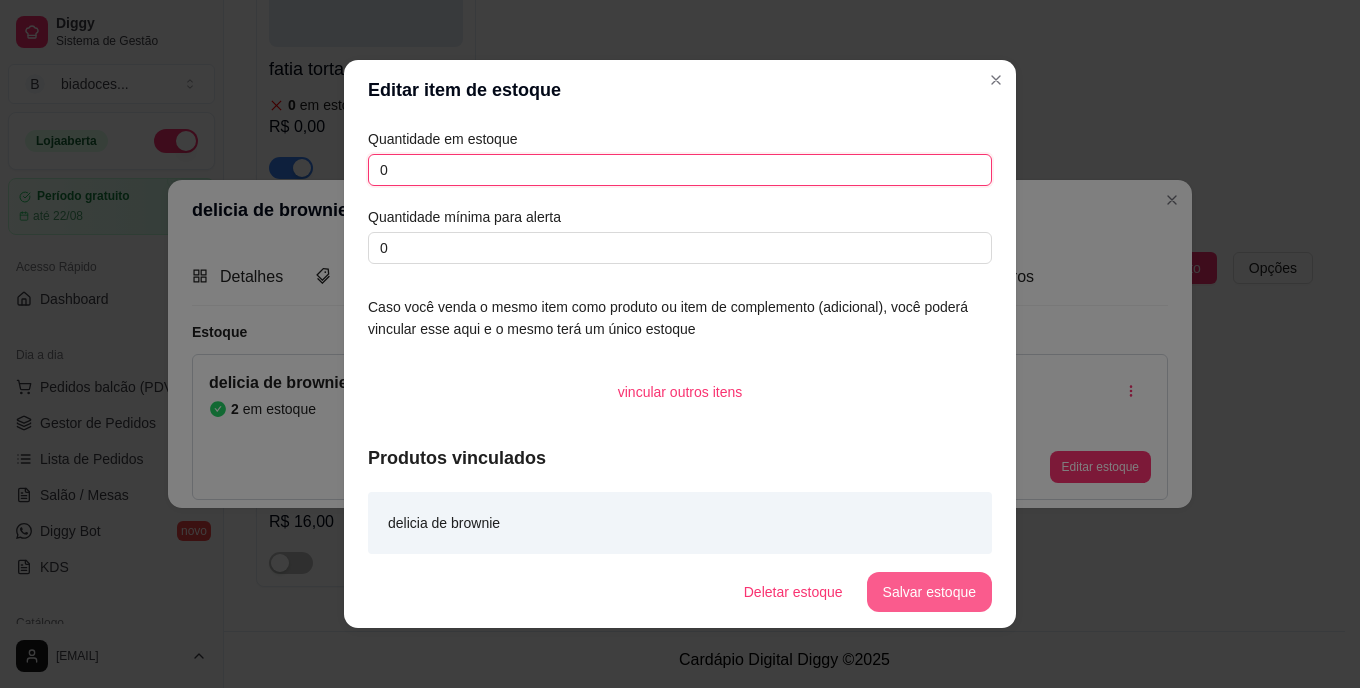 type on "0" 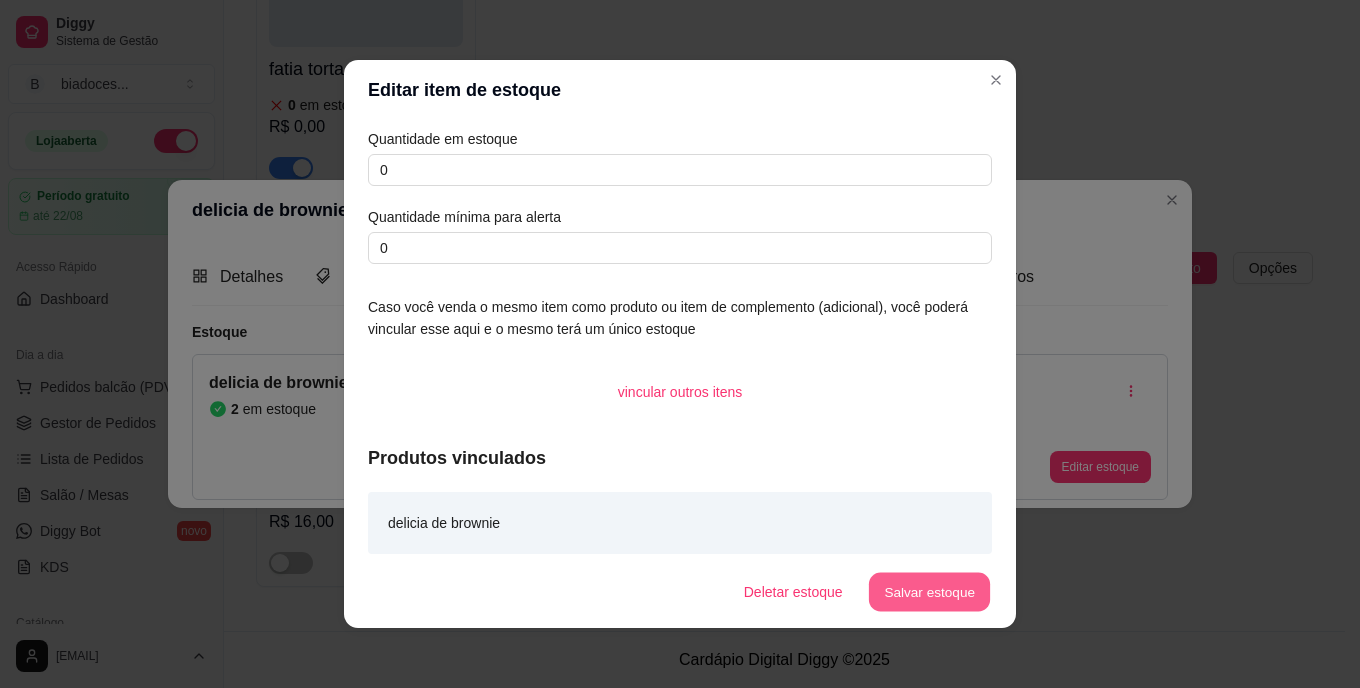 click on "Salvar estoque" at bounding box center (929, 592) 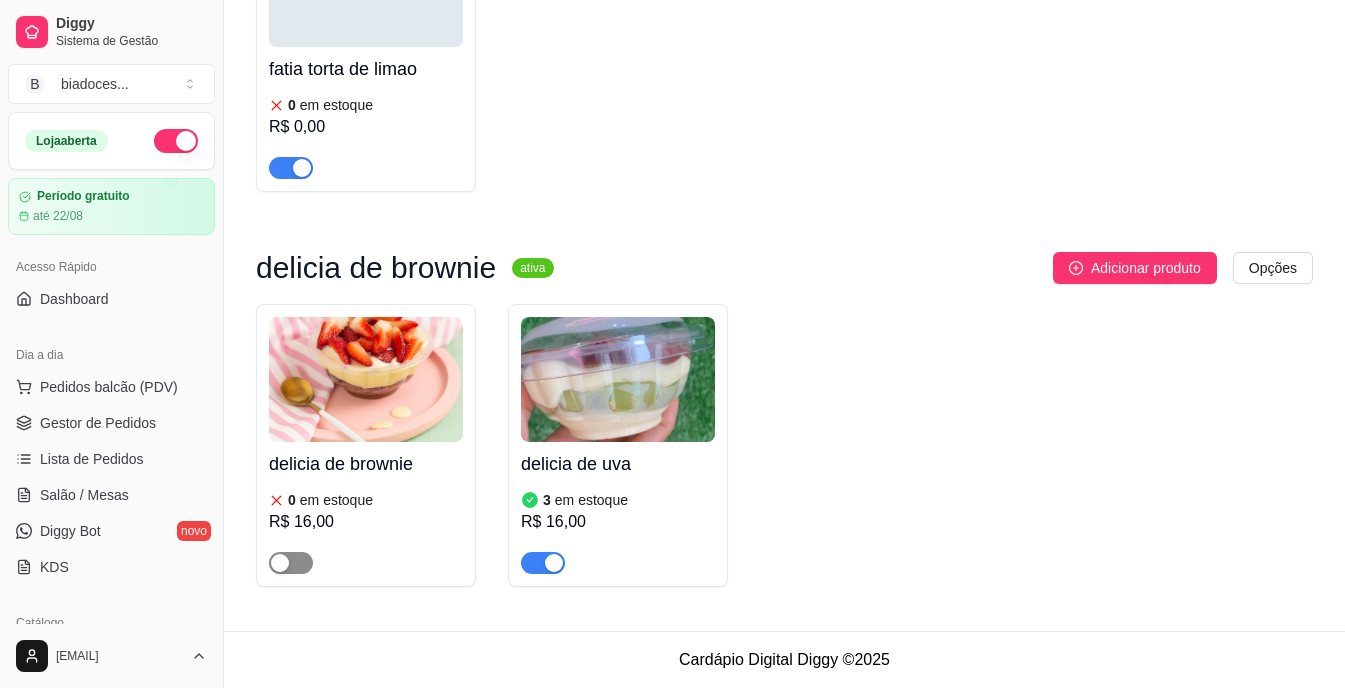 click at bounding box center (291, 563) 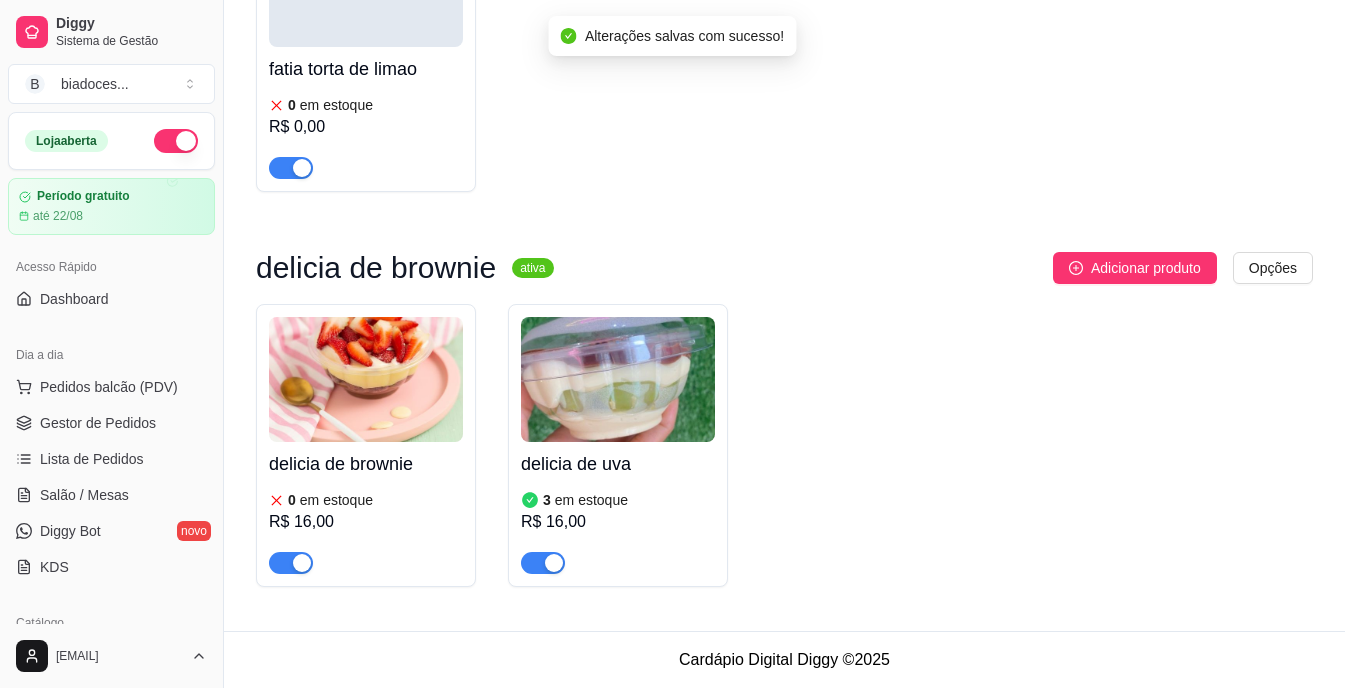 click on "em estoque" at bounding box center [591, 500] 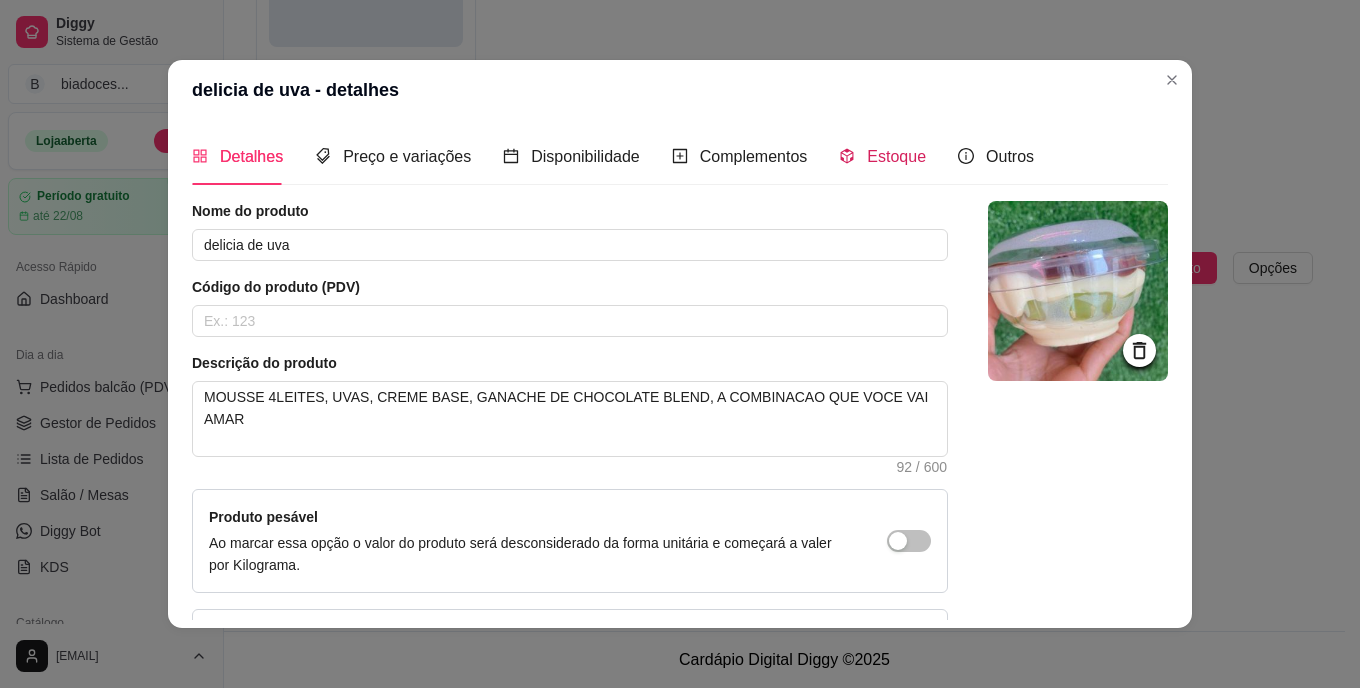 click on "Estoque" at bounding box center [882, 156] 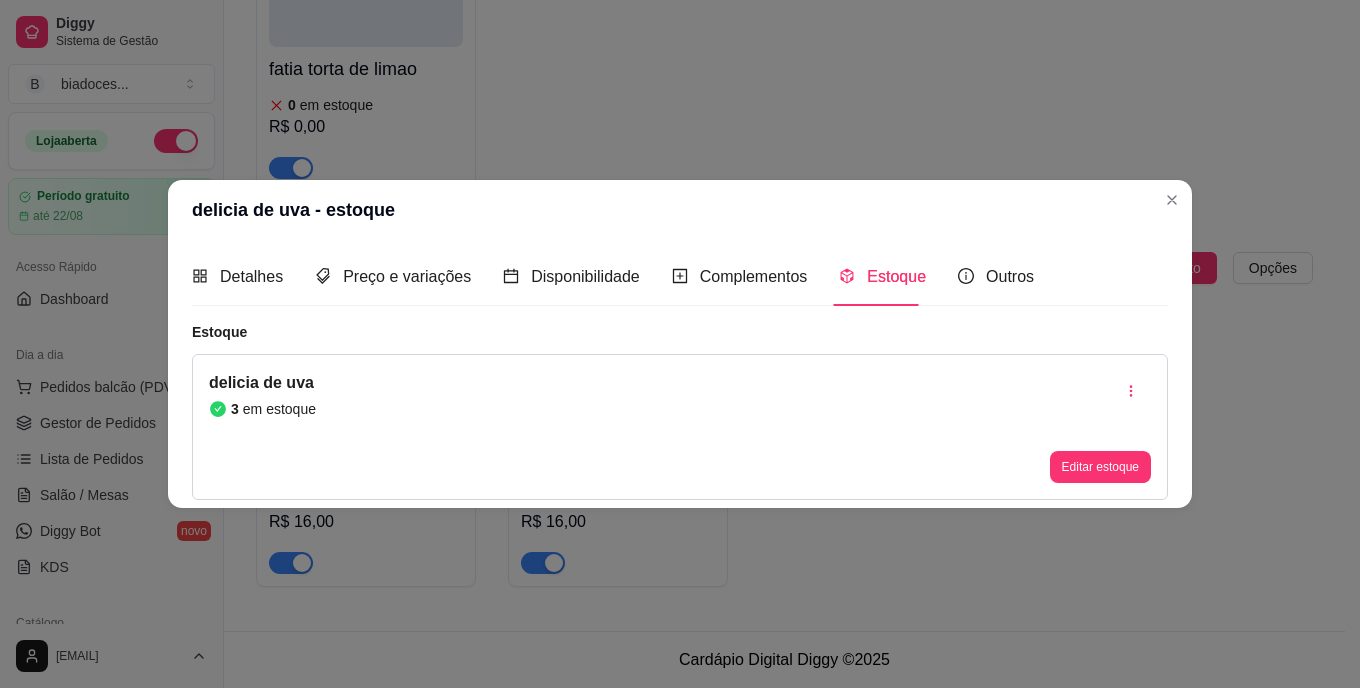 type 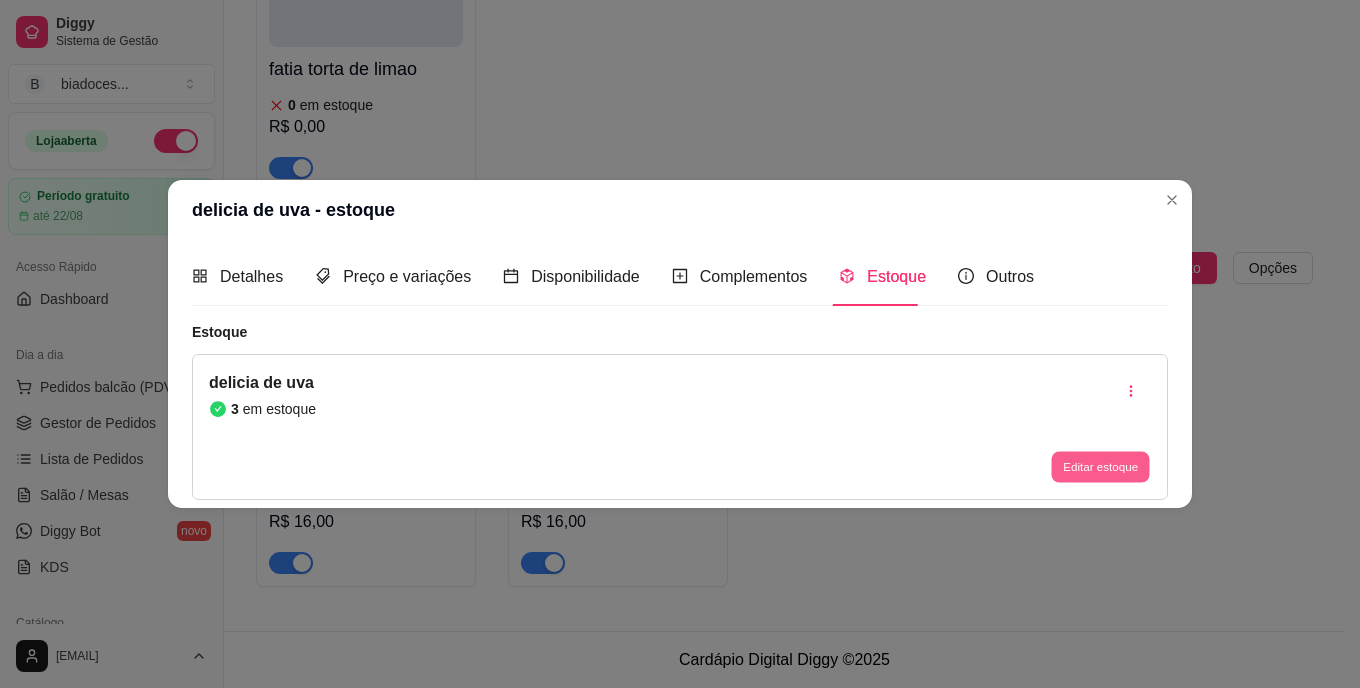 click on "Editar estoque" at bounding box center (1100, 466) 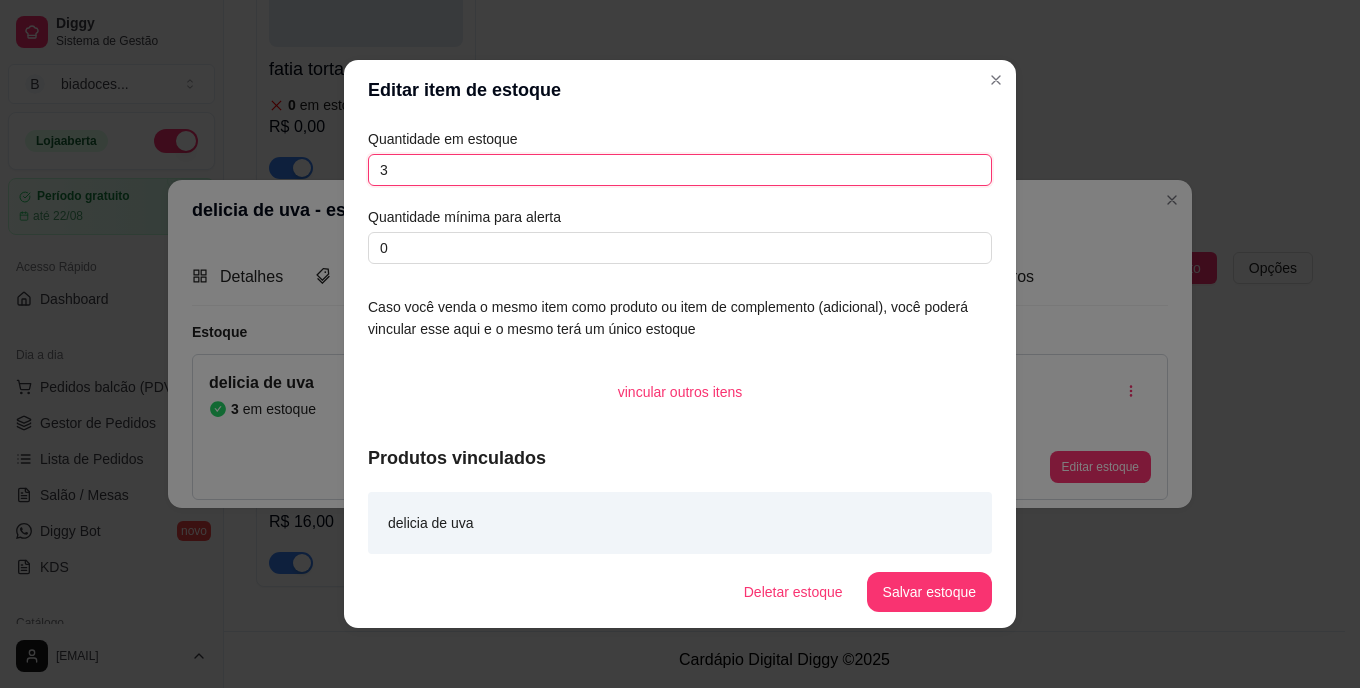 click on "3" at bounding box center [680, 170] 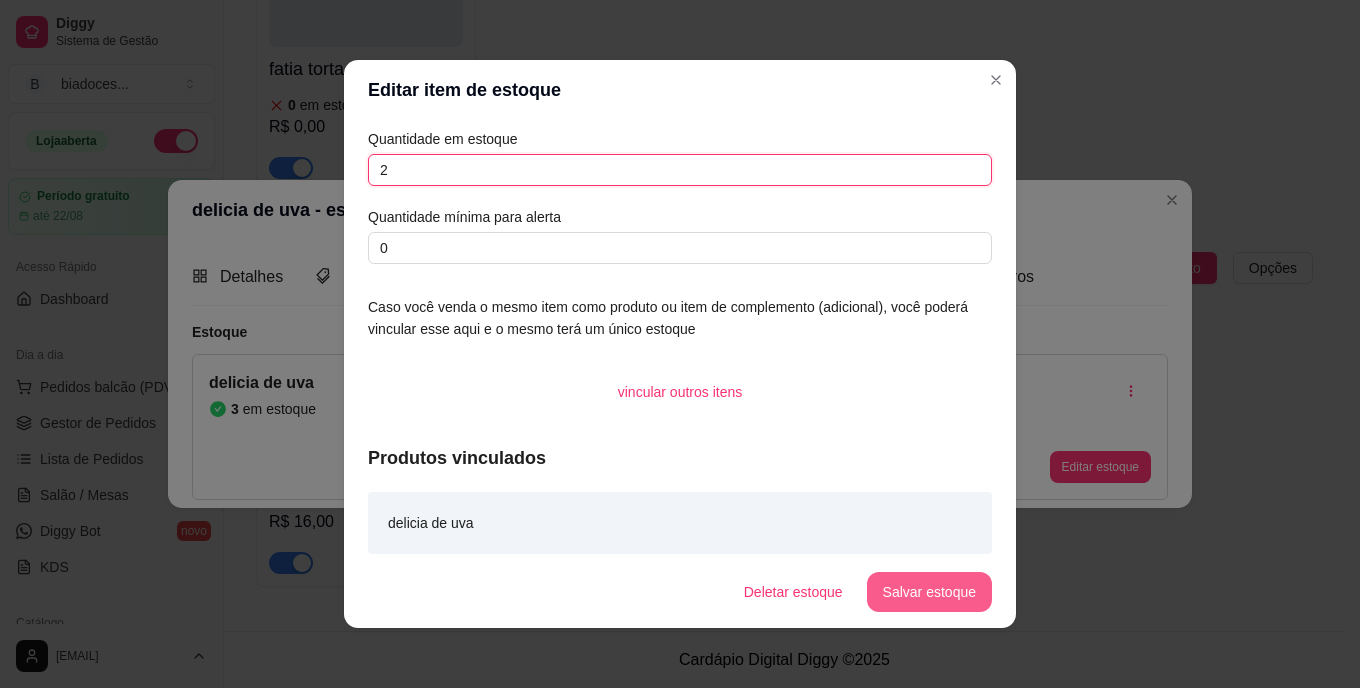 type on "2" 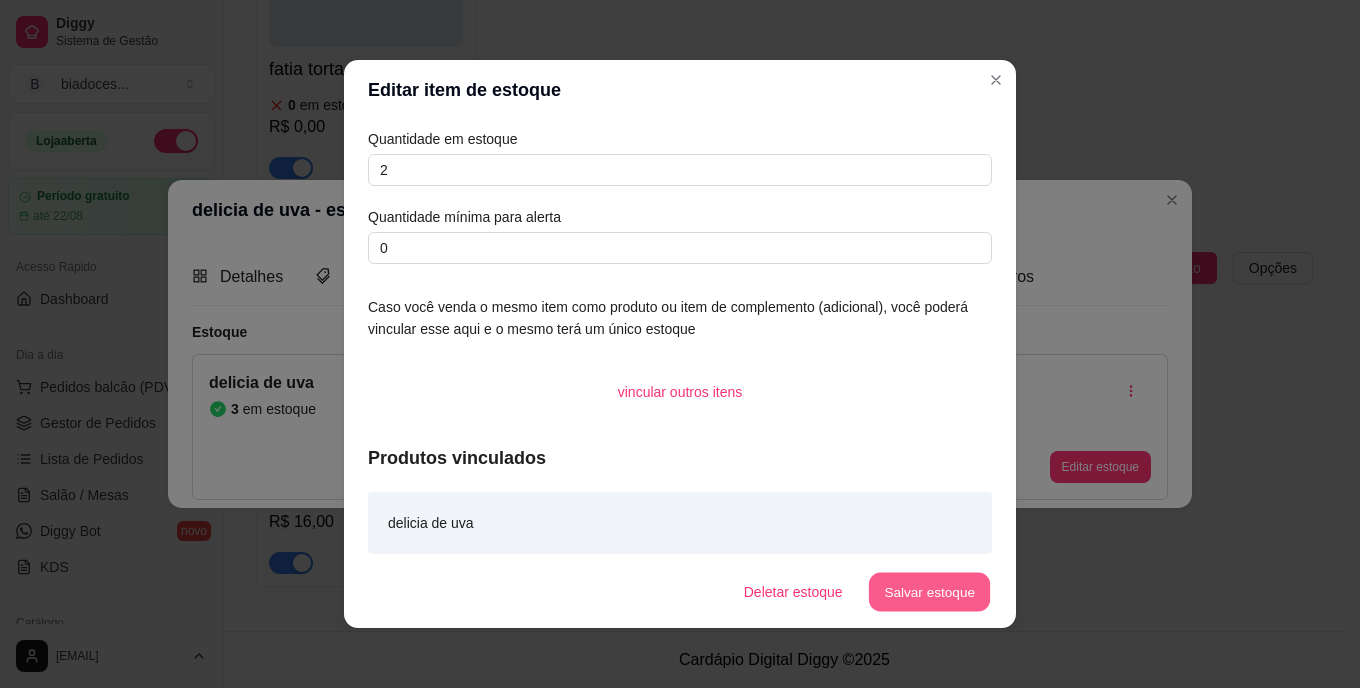 click on "Salvar estoque" at bounding box center [929, 592] 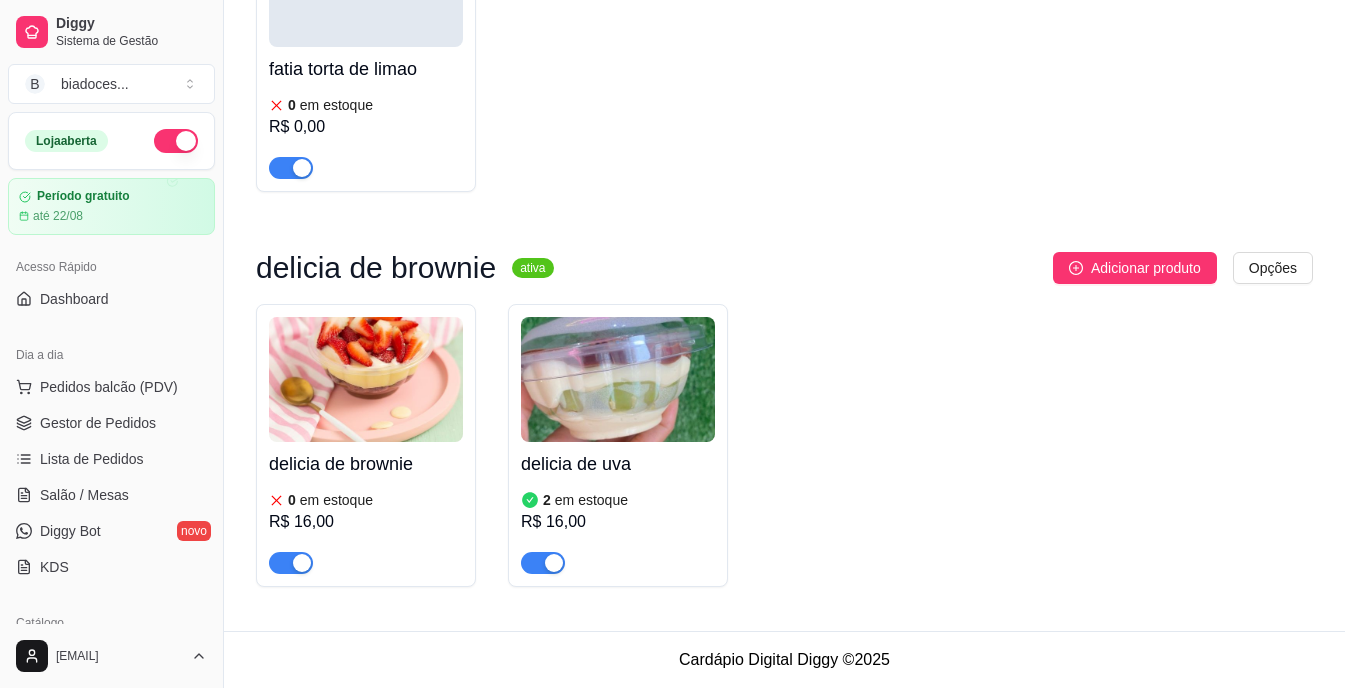 click on "delicia de brownie 0 em estoque R$ 16,00 delicia de uva 2 em estoque R$ 16,00" at bounding box center (784, 445) 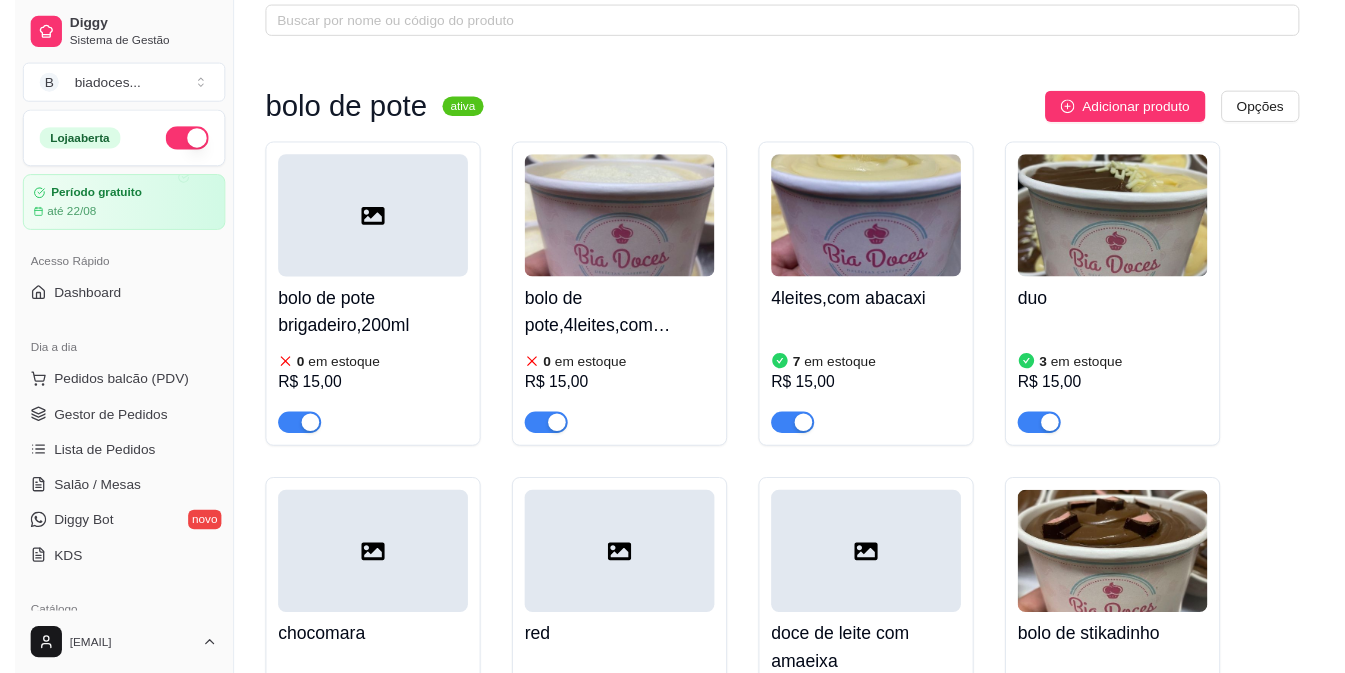 scroll, scrollTop: 0, scrollLeft: 0, axis: both 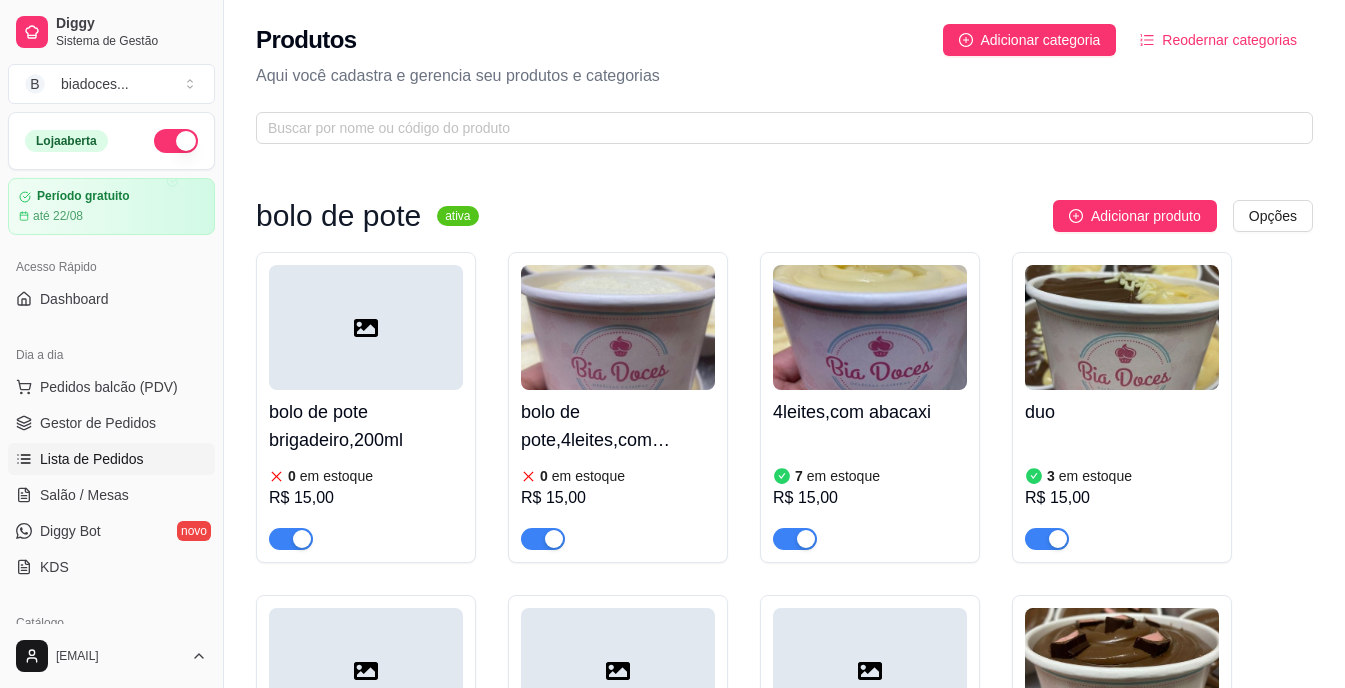 click on "Lista de Pedidos" at bounding box center [111, 459] 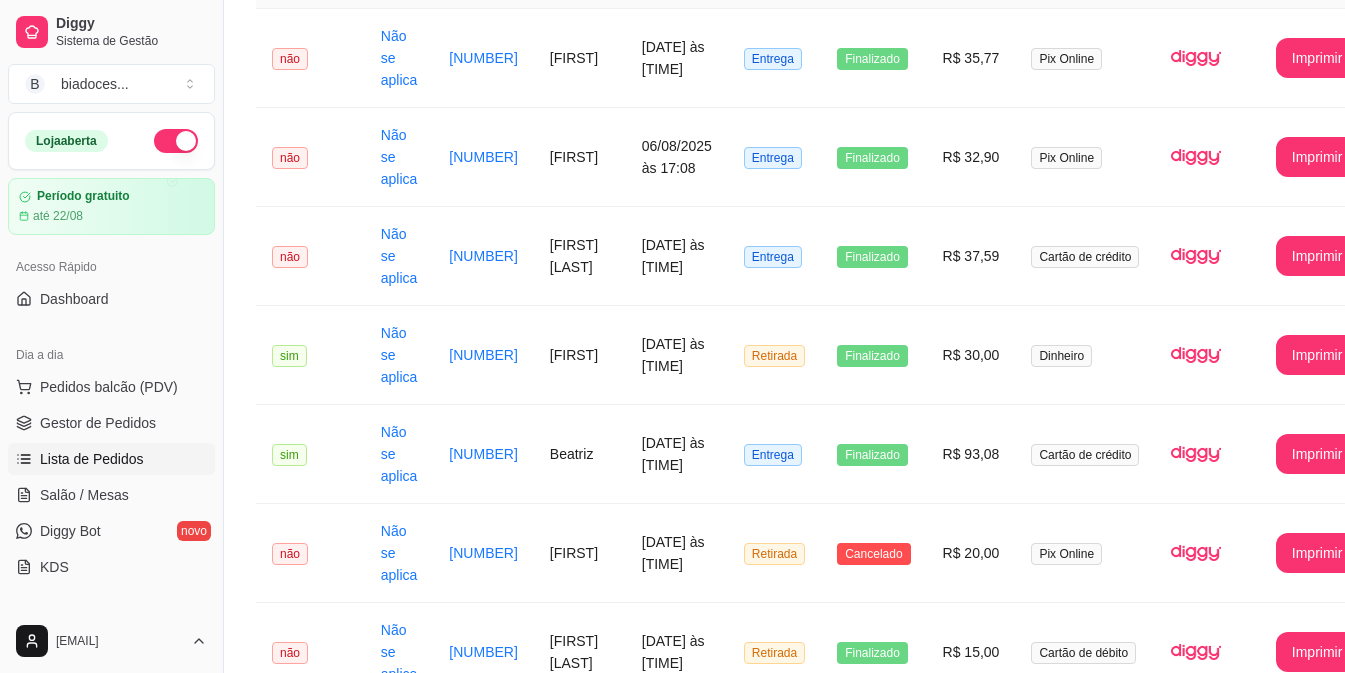 scroll, scrollTop: 250, scrollLeft: 0, axis: vertical 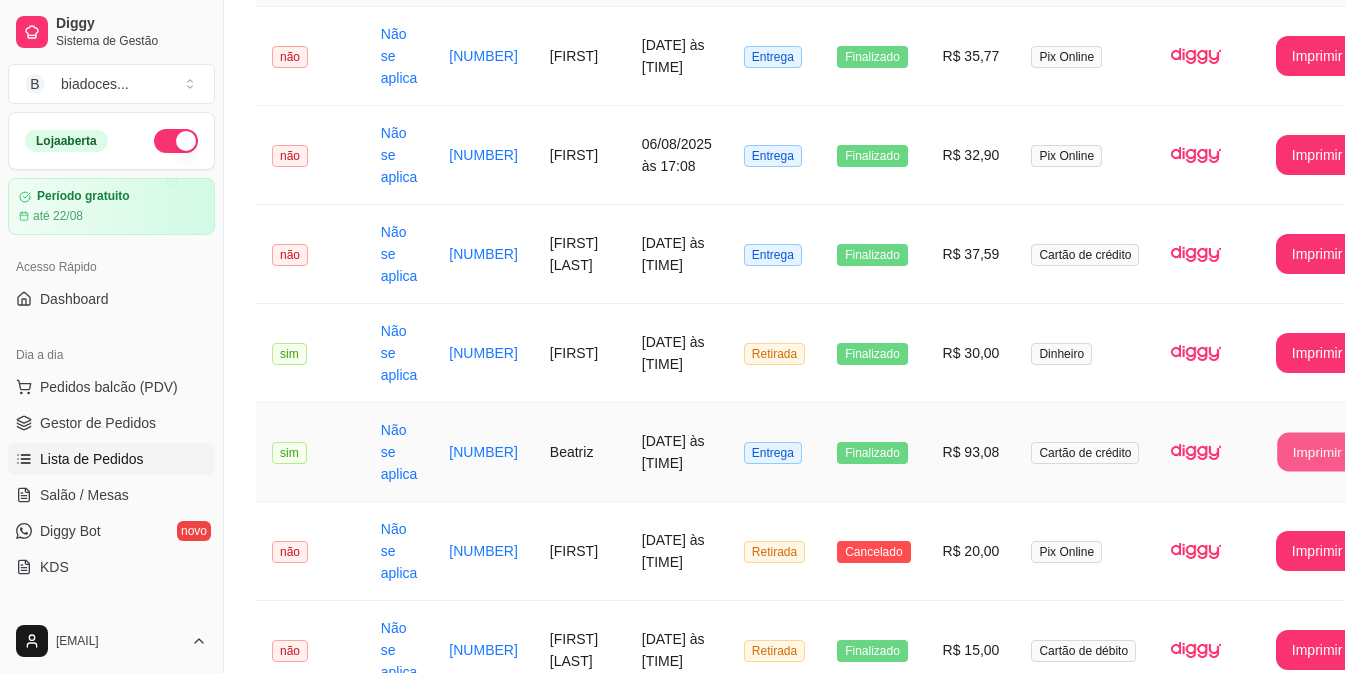 click on "Imprimir" at bounding box center [1317, 452] 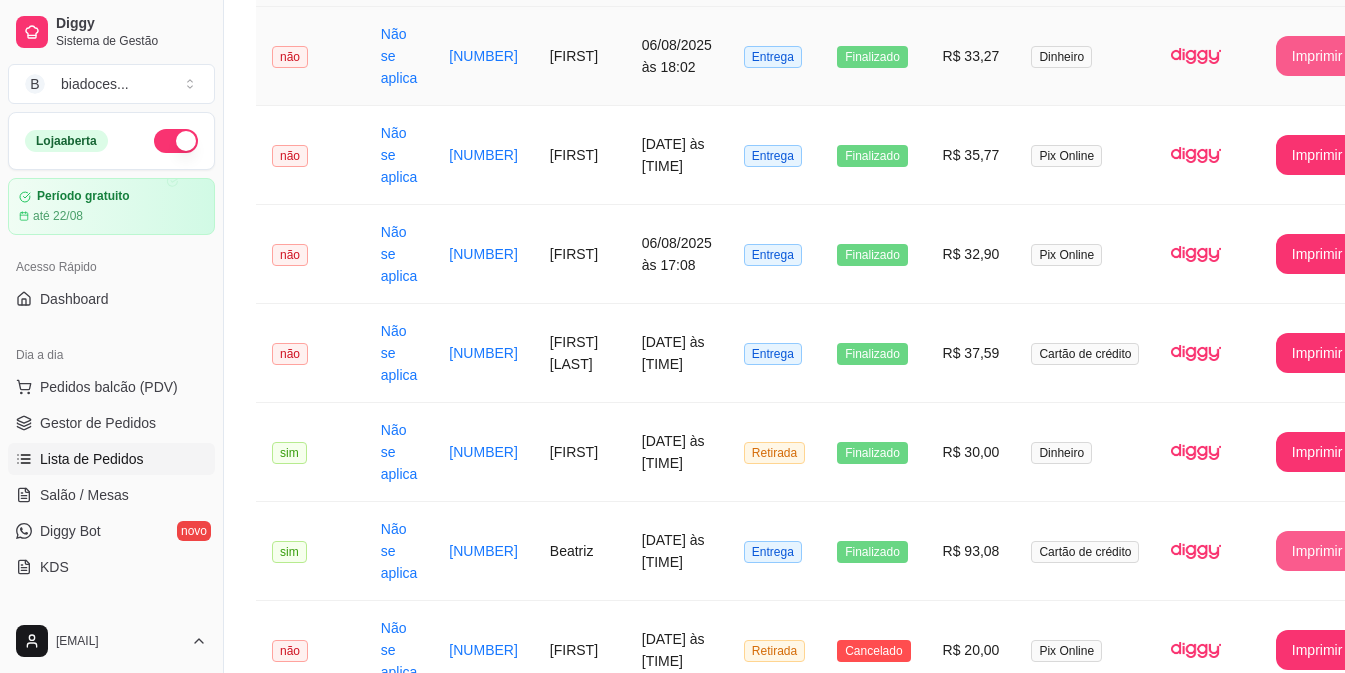 click on "Imprimir" at bounding box center [1317, 56] 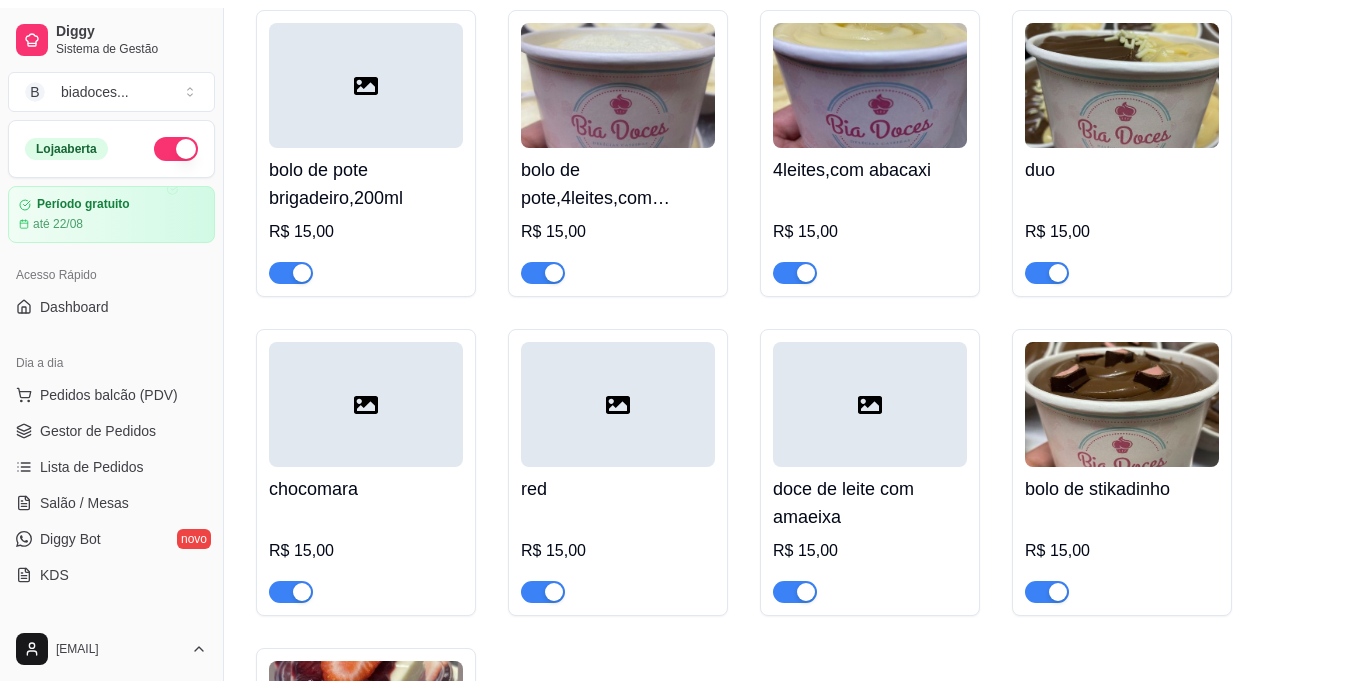 scroll, scrollTop: 0, scrollLeft: 0, axis: both 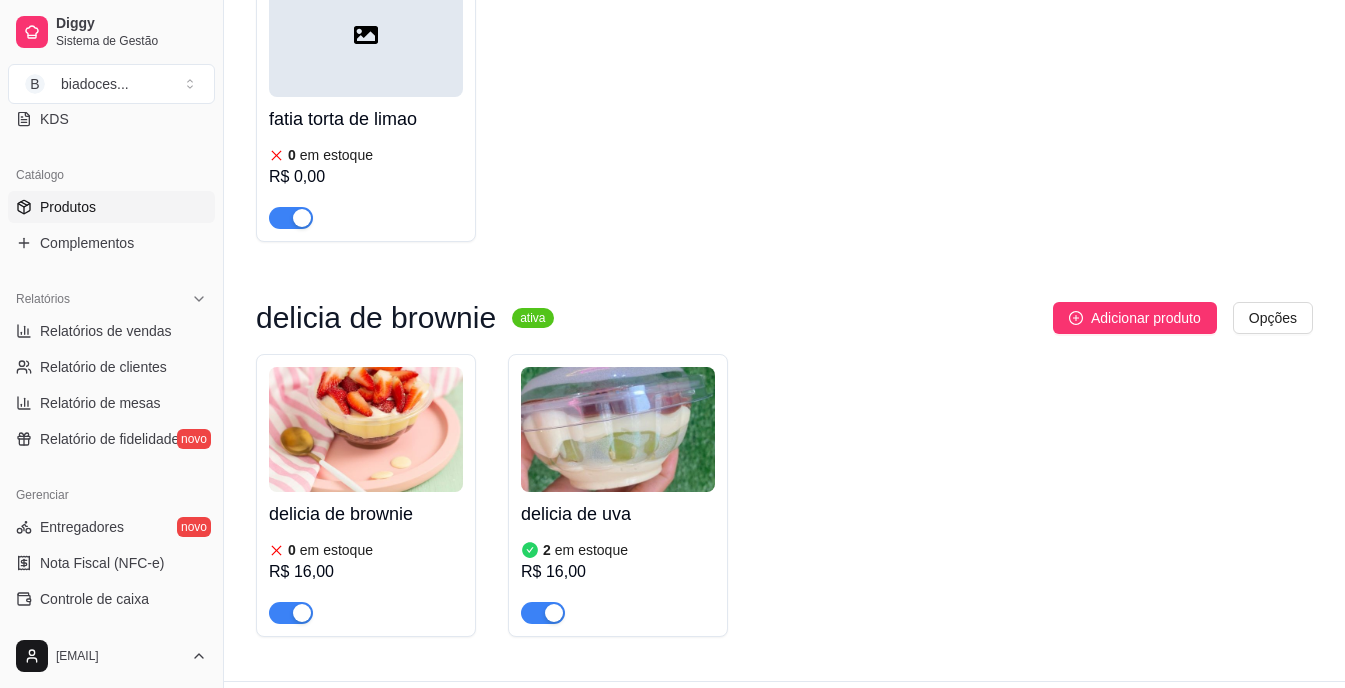 click at bounding box center [543, 613] 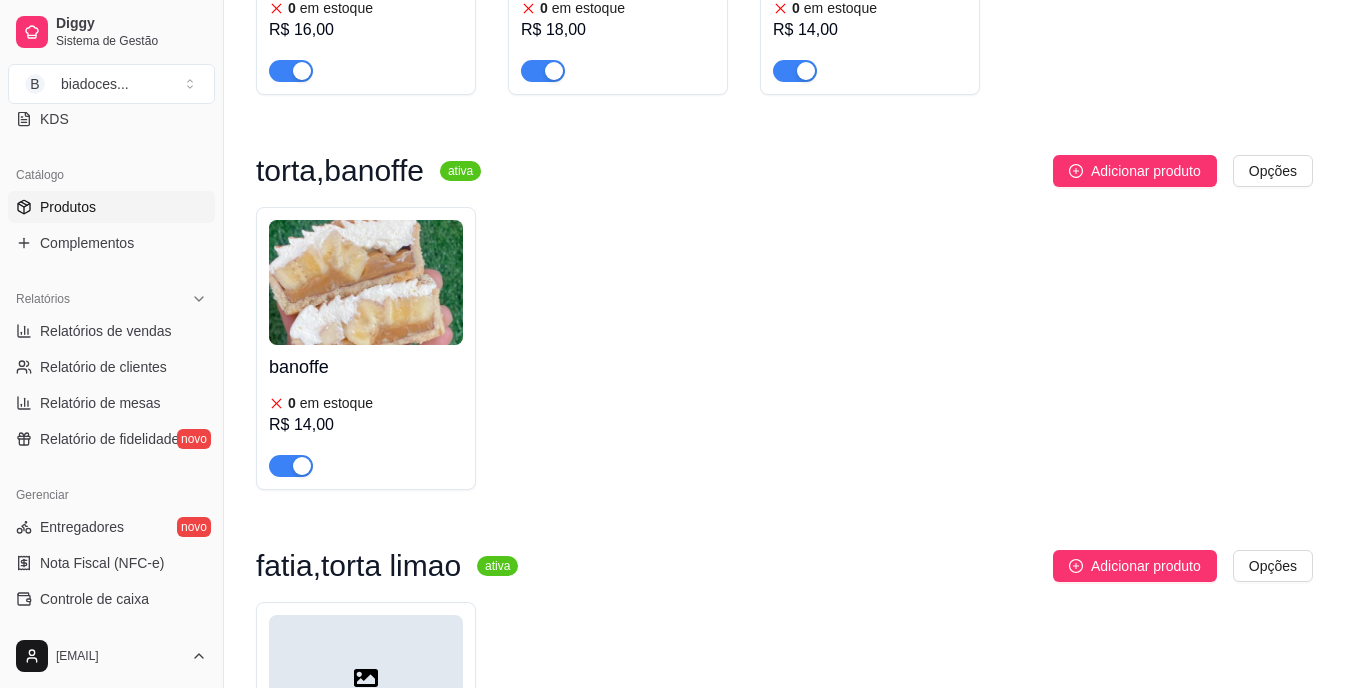 scroll, scrollTop: 2330, scrollLeft: 0, axis: vertical 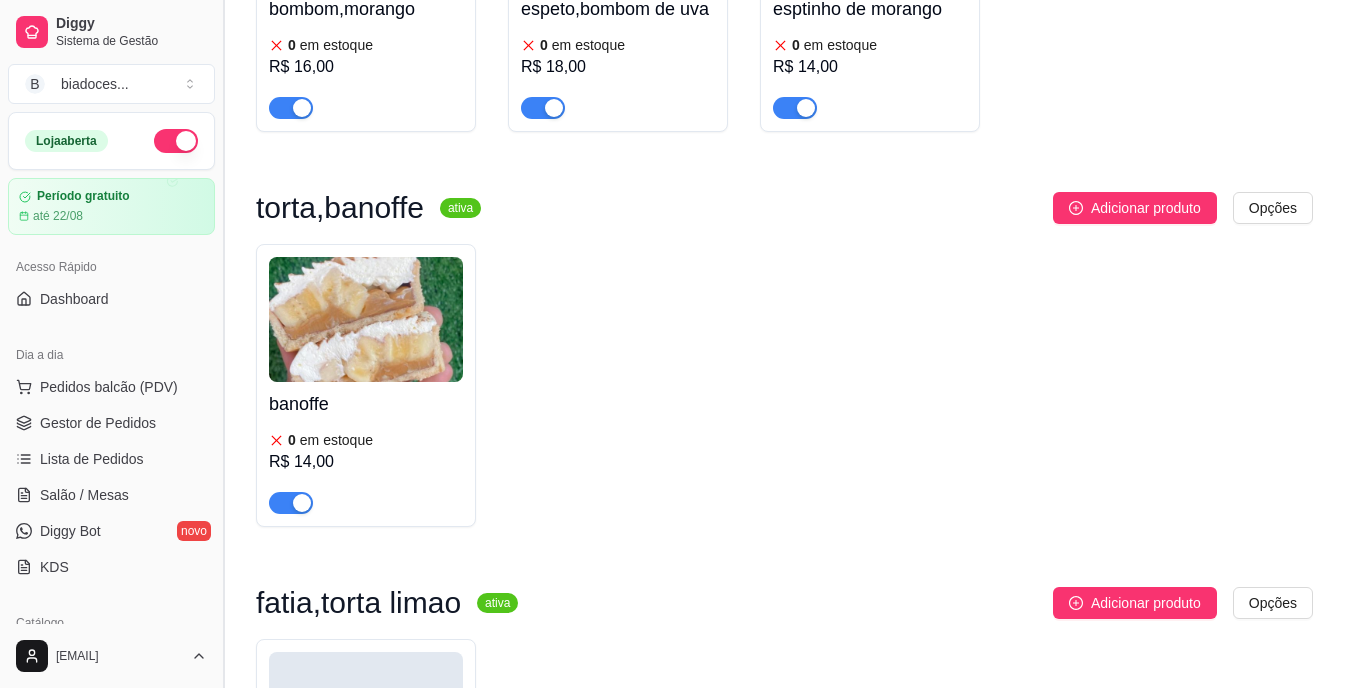 click at bounding box center (223, 344) 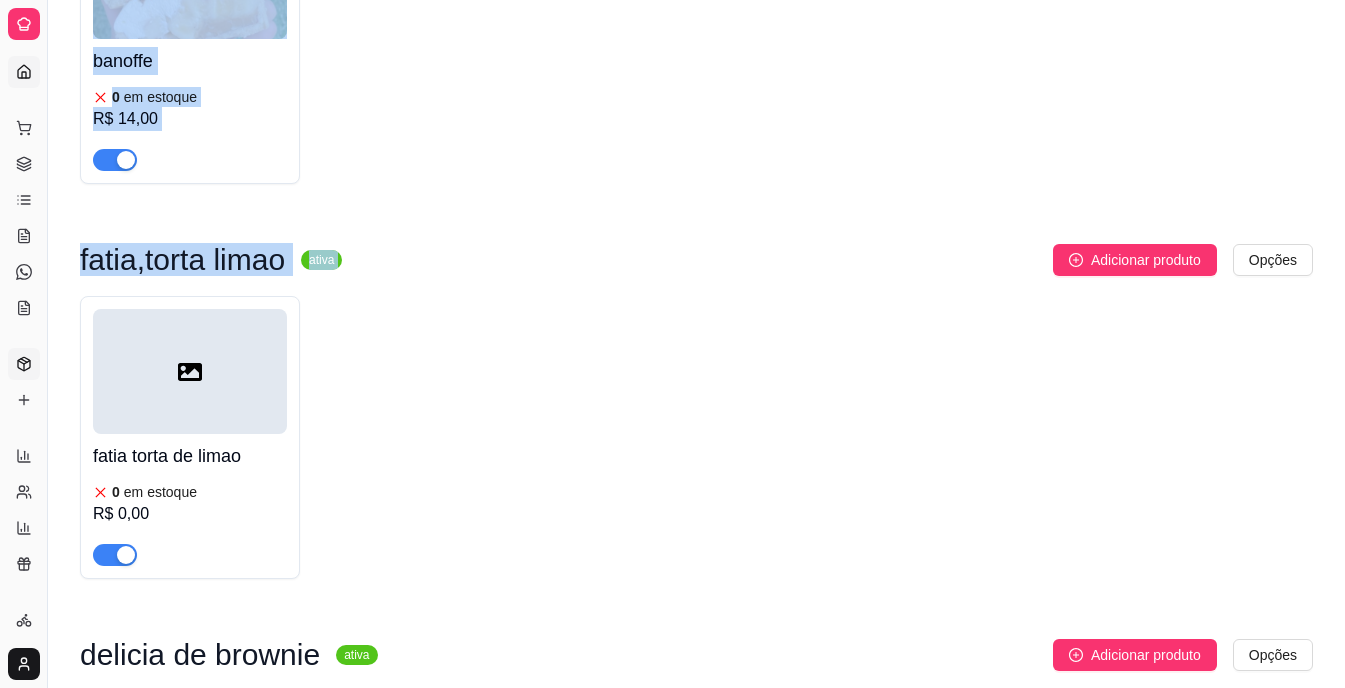 drag, startPoint x: 215, startPoint y: 363, endPoint x: 38, endPoint y: 72, distance: 340.60242 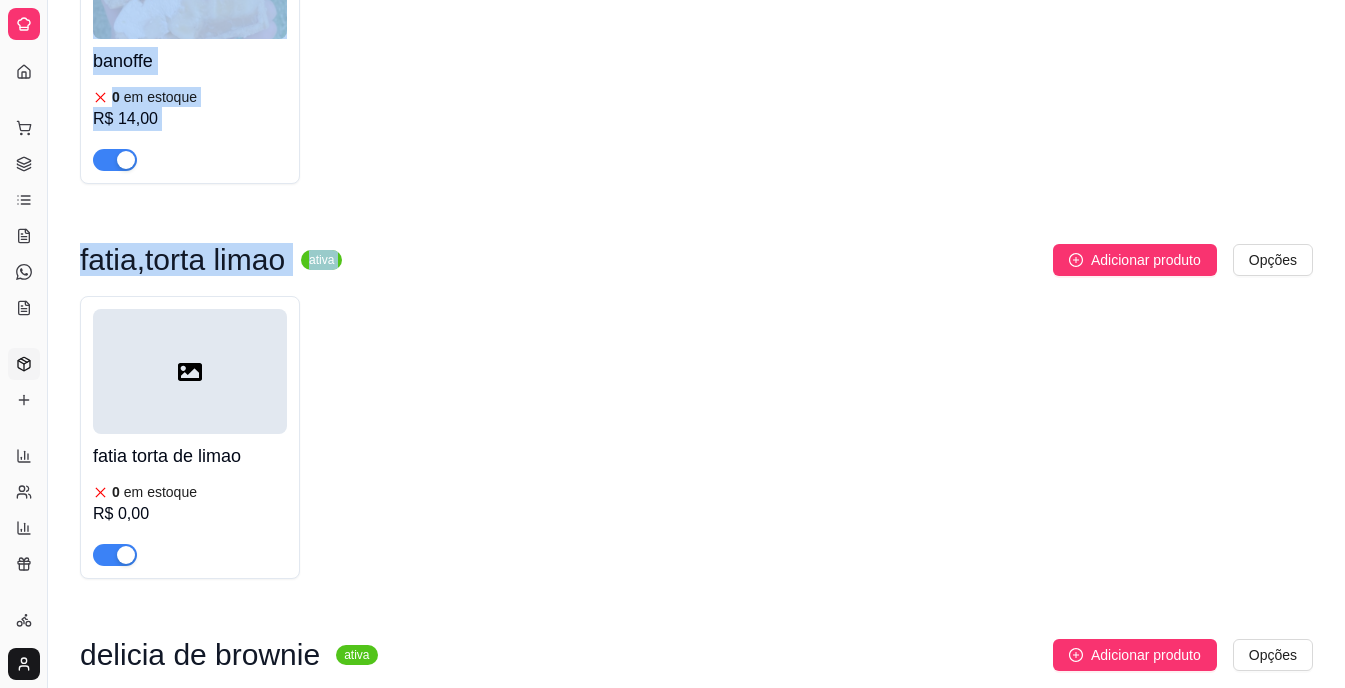 click on "fatia torta de limao 0 em estoque R$ 0,00" at bounding box center (696, 437) 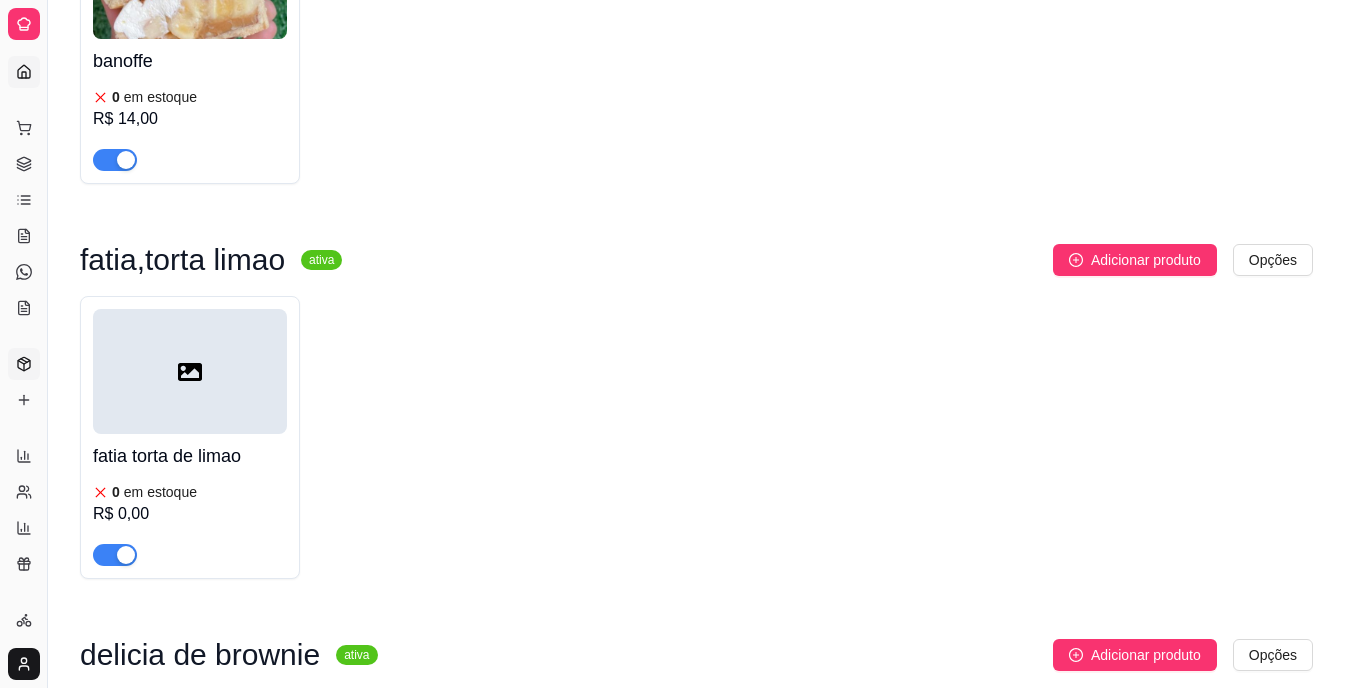 click on "Dashboard" at bounding box center (24, 72) 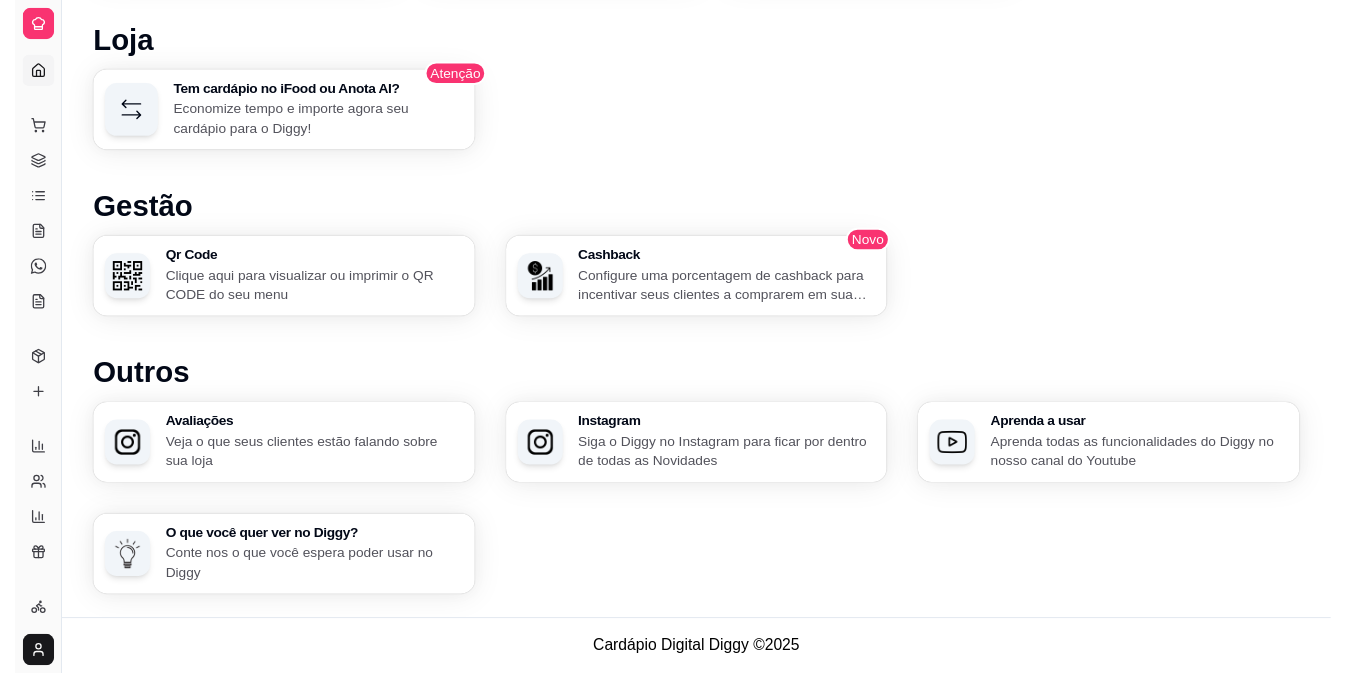 scroll, scrollTop: 0, scrollLeft: 0, axis: both 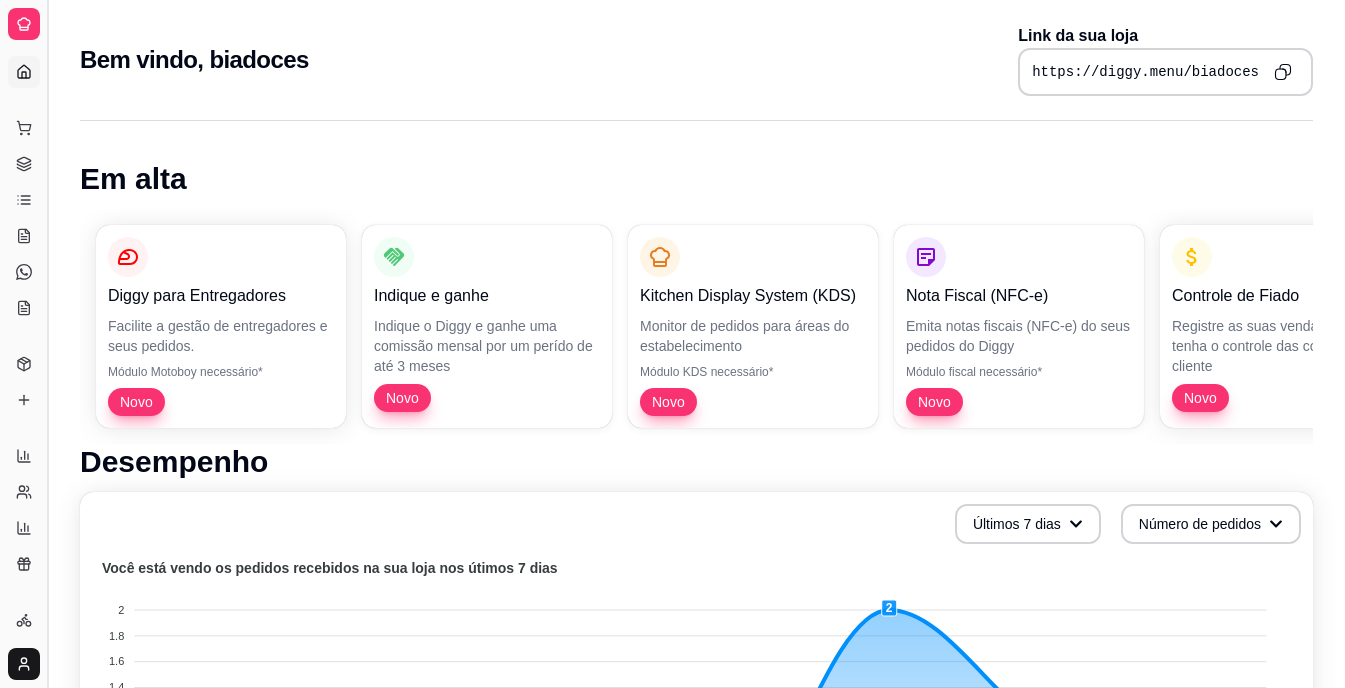 click at bounding box center [47, 344] 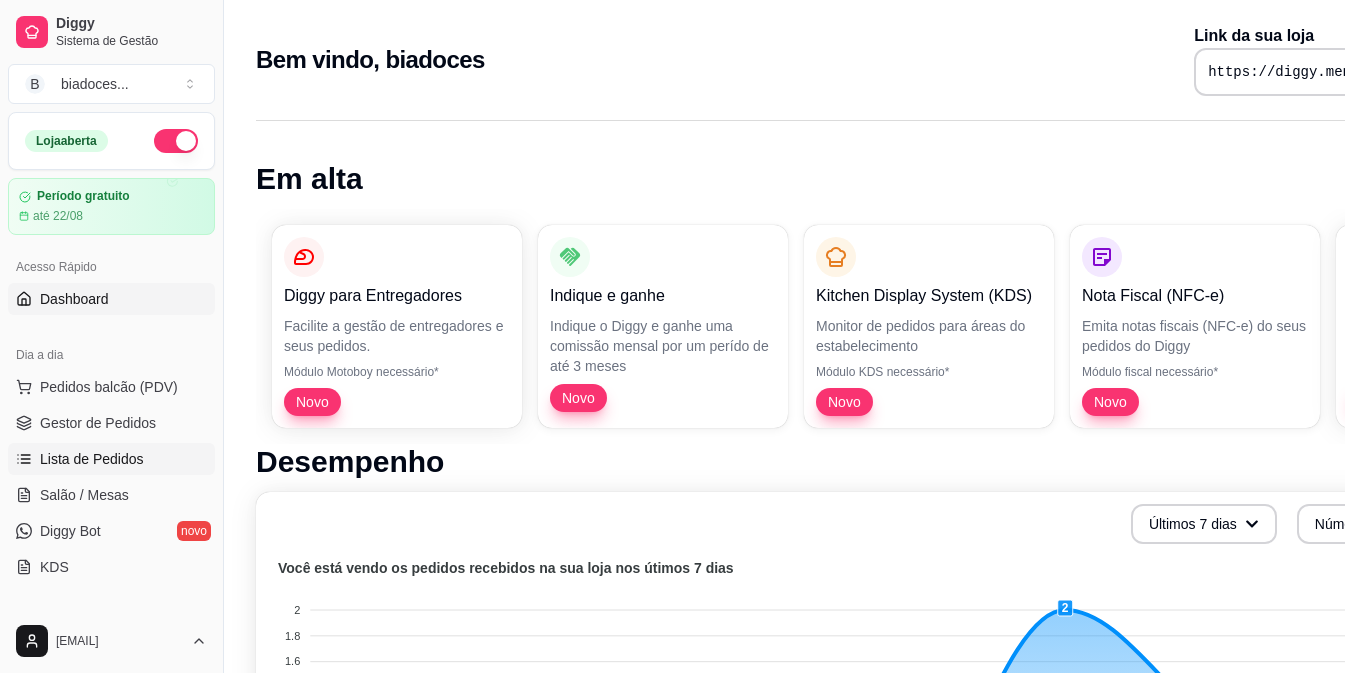 click on "Lista de Pedidos" at bounding box center [92, 459] 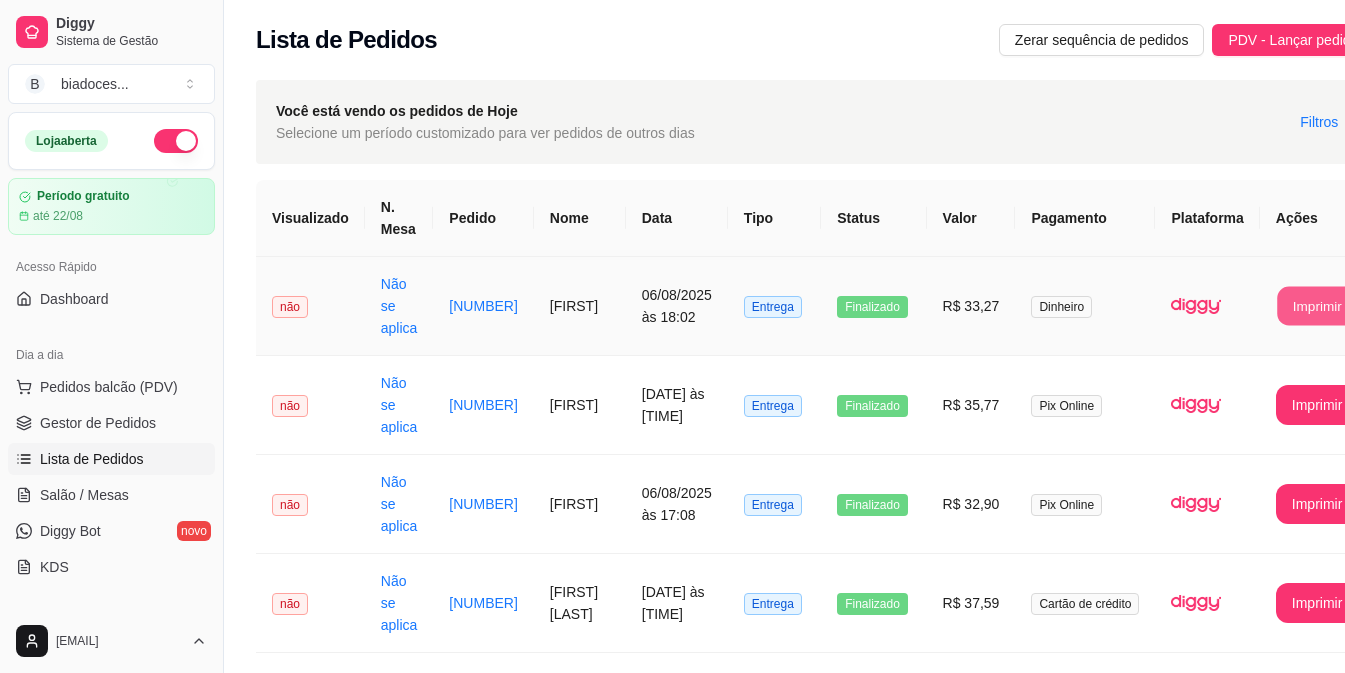 click on "Imprimir" at bounding box center [1317, 306] 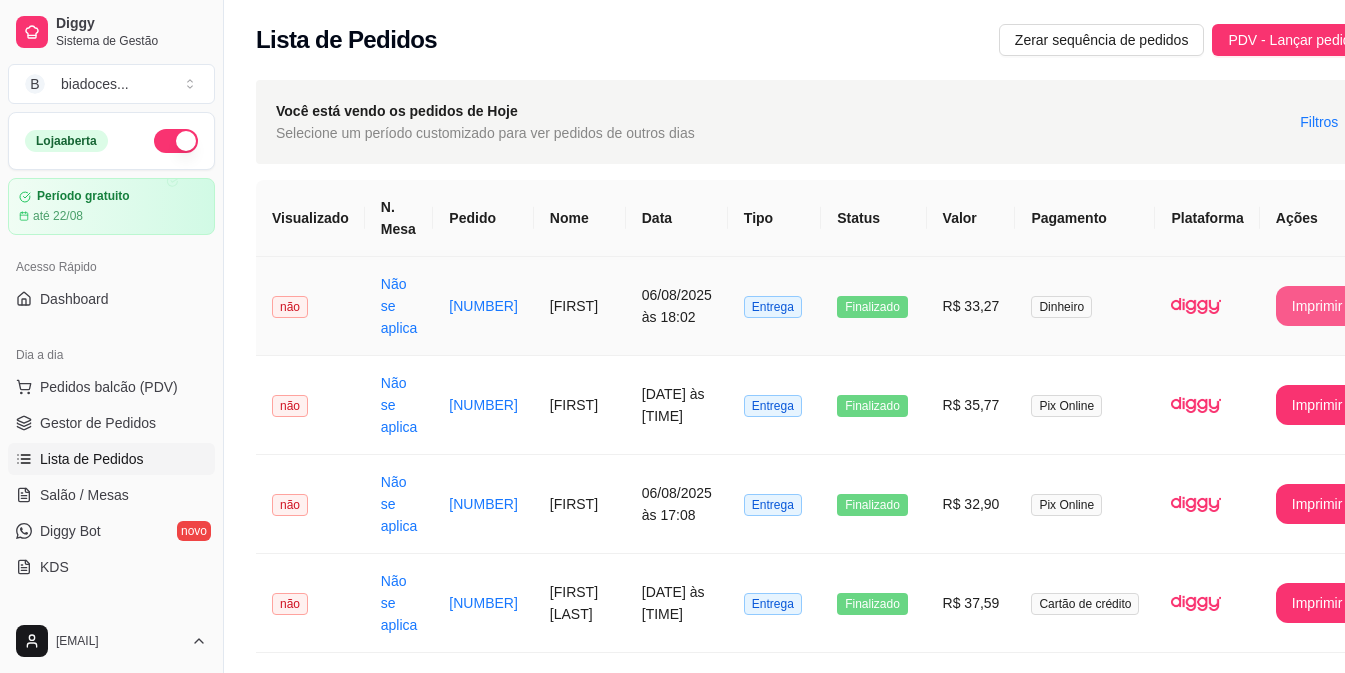 scroll, scrollTop: 0, scrollLeft: 0, axis: both 